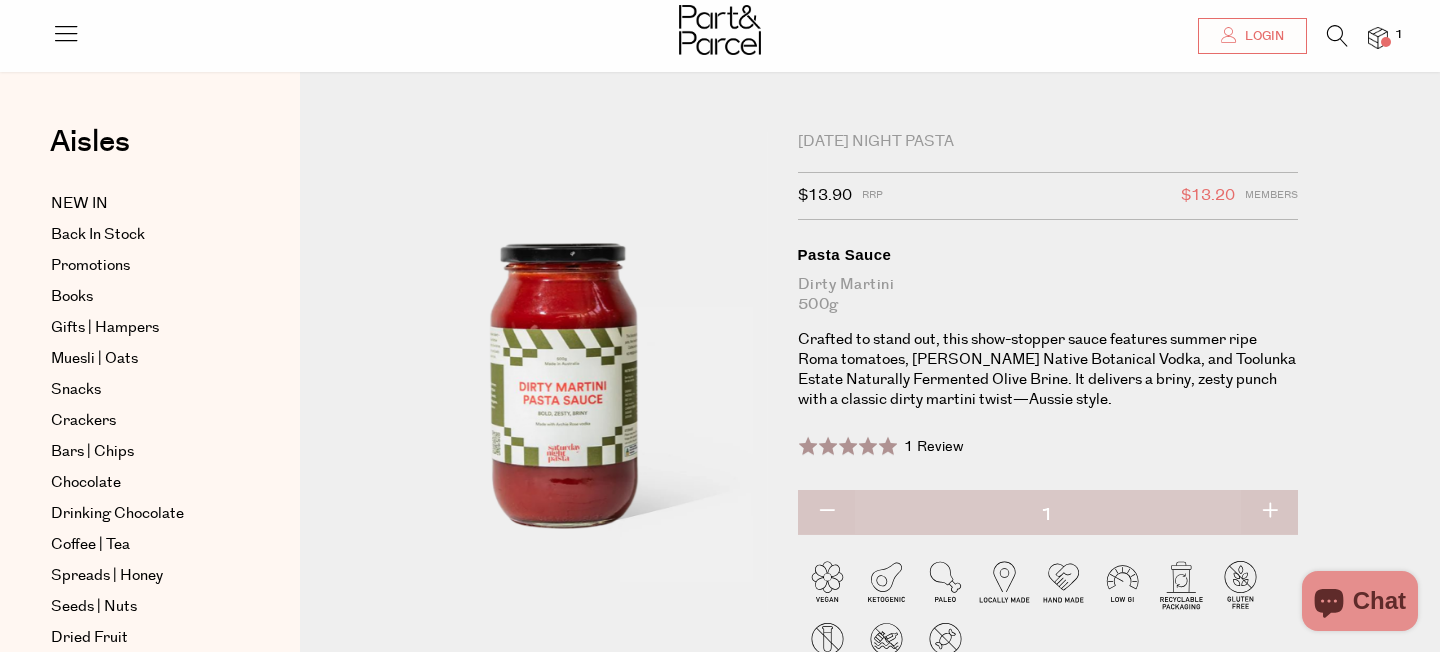 scroll, scrollTop: 31, scrollLeft: 0, axis: vertical 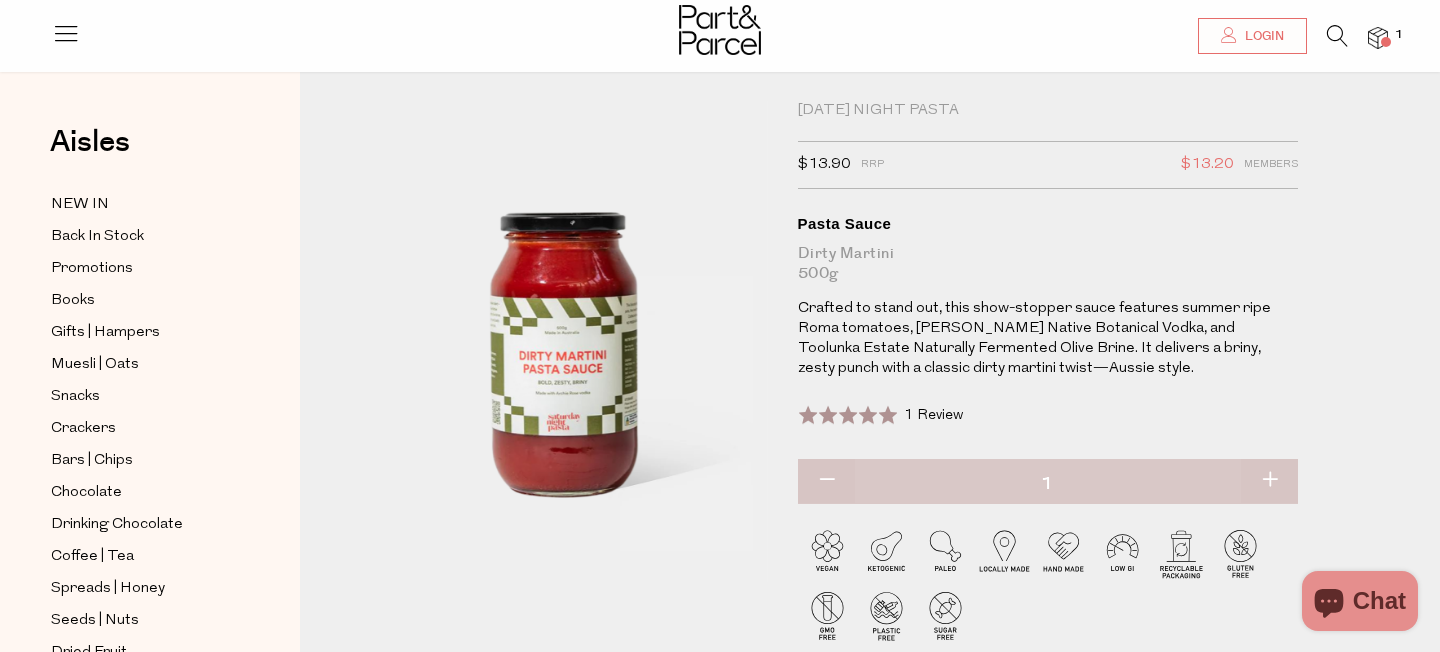click at bounding box center [1337, 36] 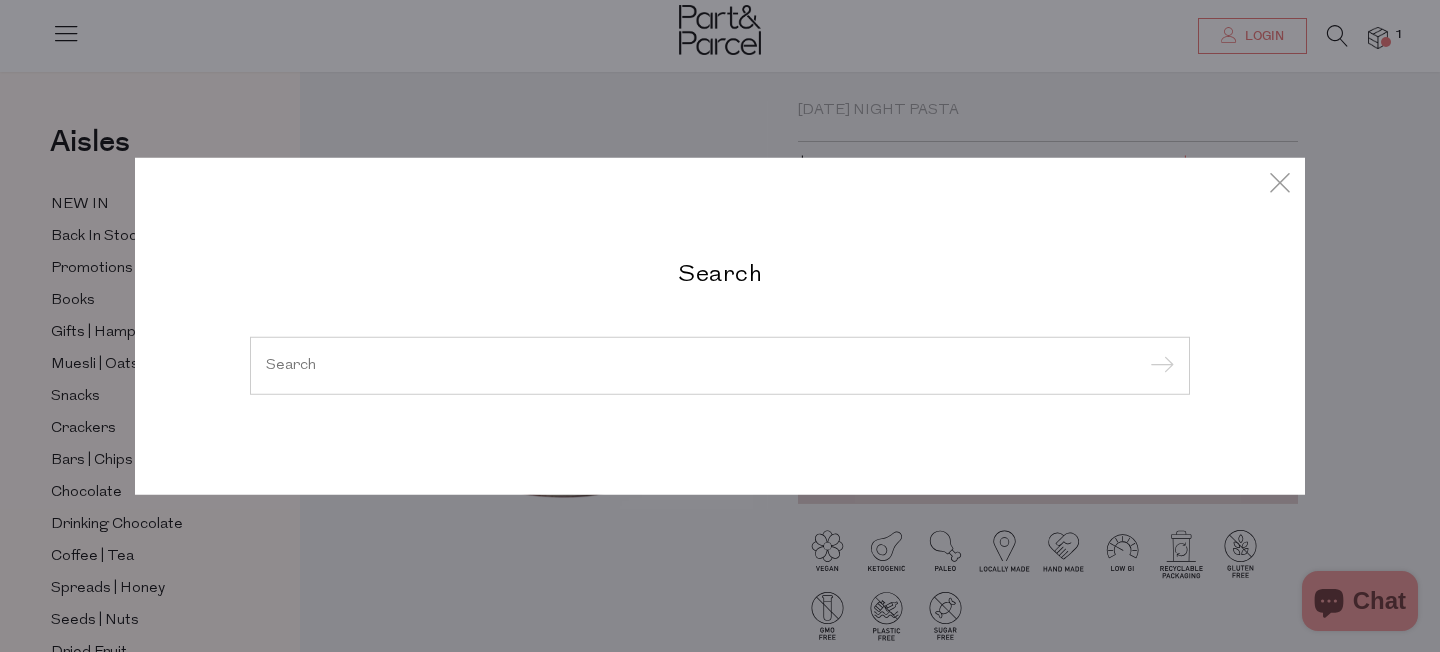 click at bounding box center (720, 365) 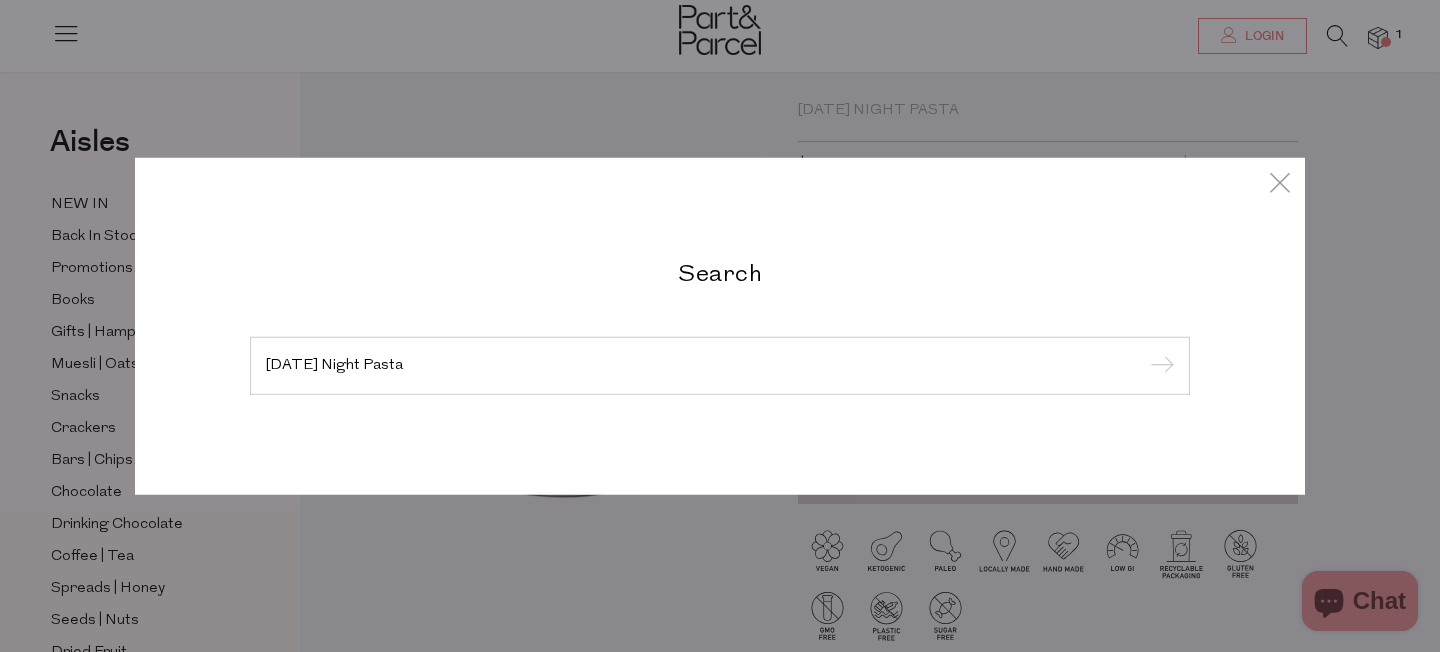 type on "[DATE] Night Pasta" 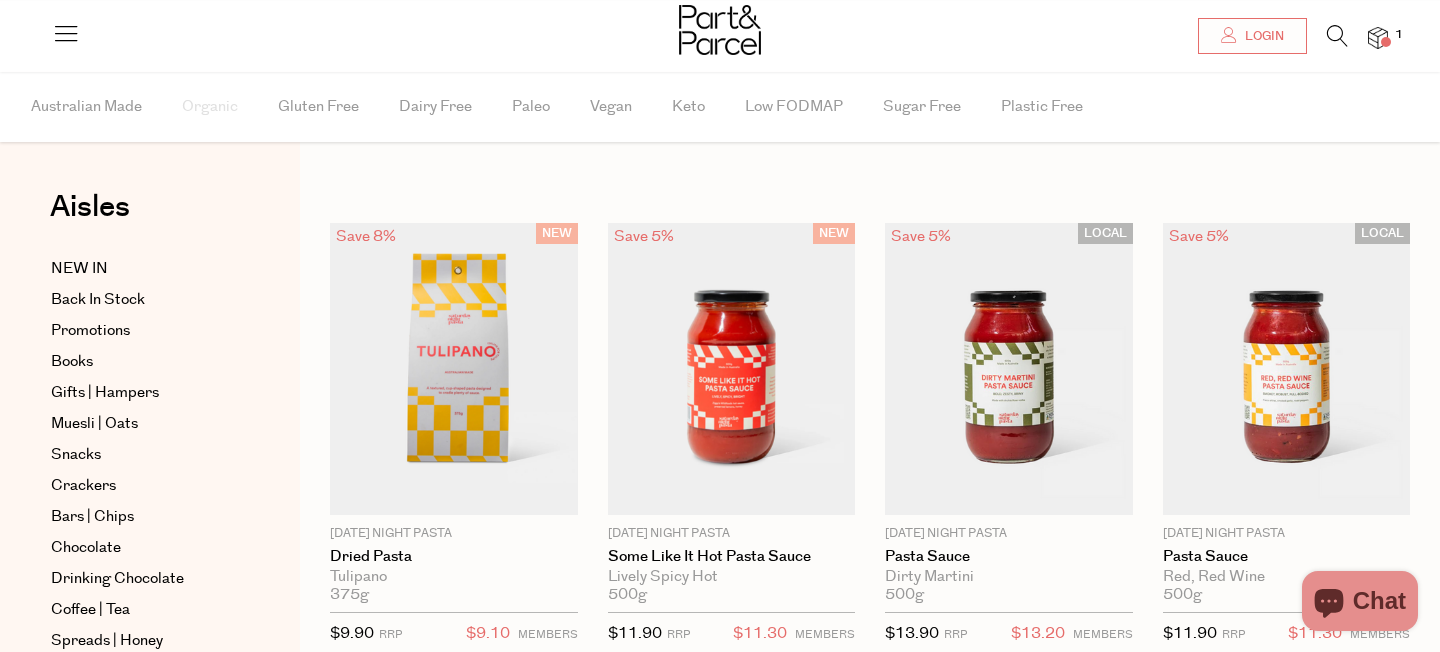 scroll, scrollTop: 126, scrollLeft: 0, axis: vertical 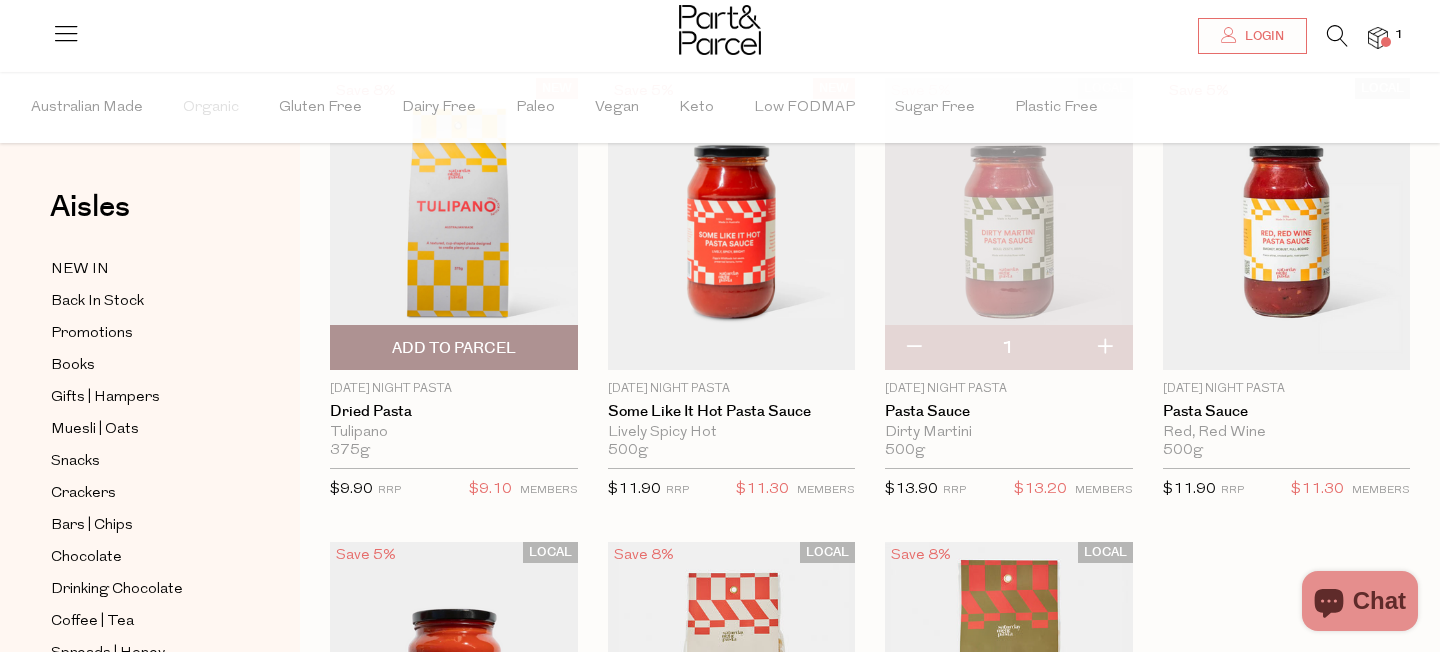 click on "Add To Parcel" at bounding box center [454, 348] 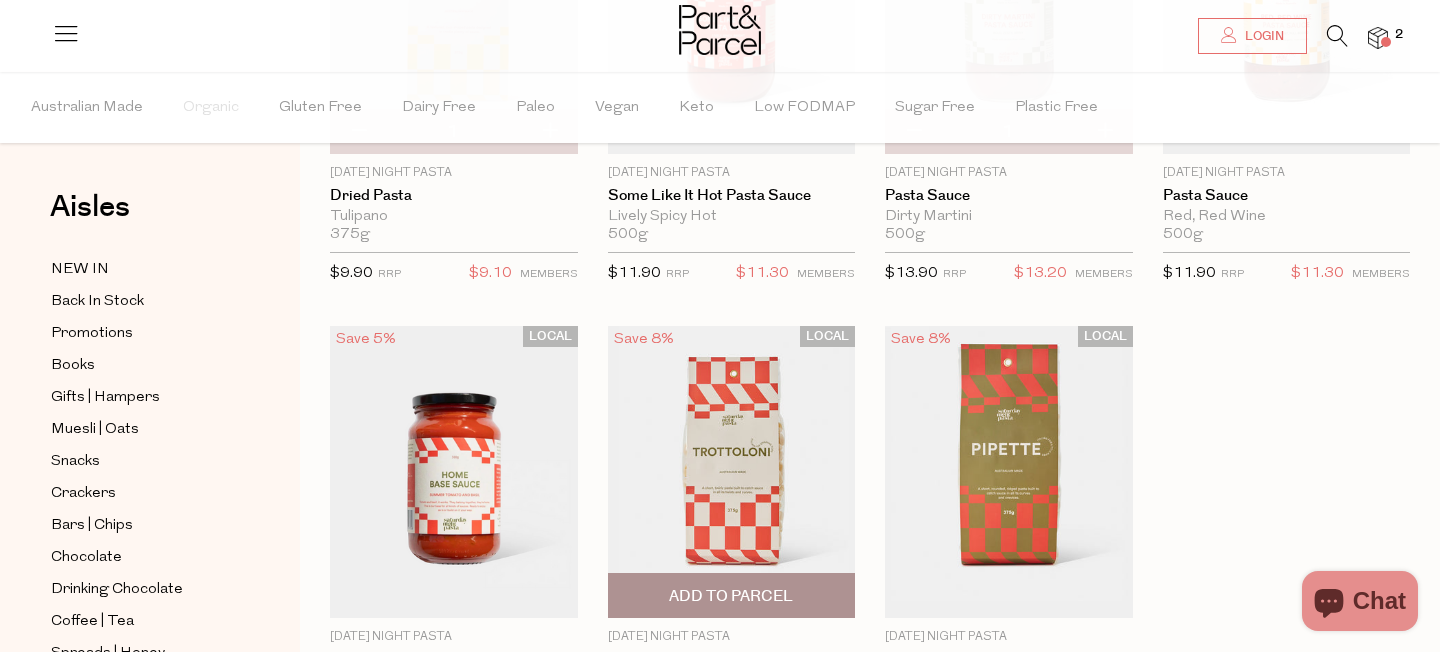 scroll, scrollTop: 0, scrollLeft: 0, axis: both 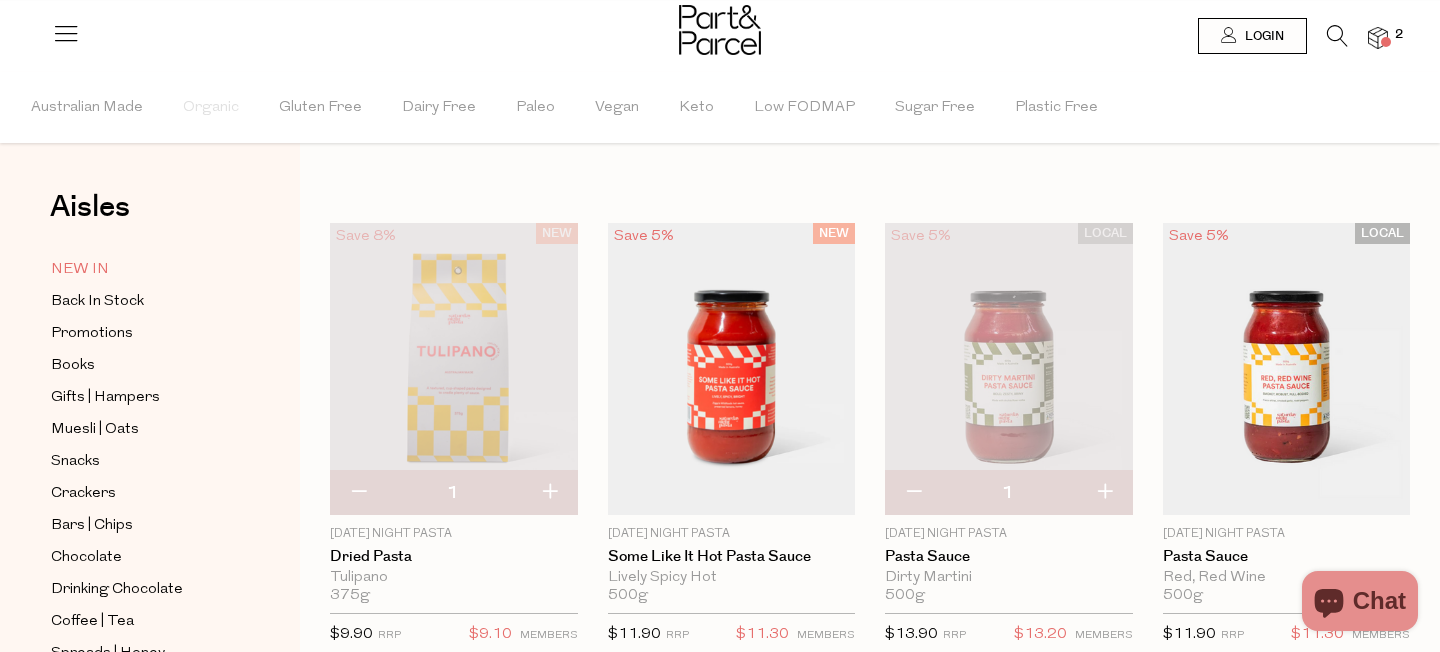 click on "NEW IN" at bounding box center [80, 270] 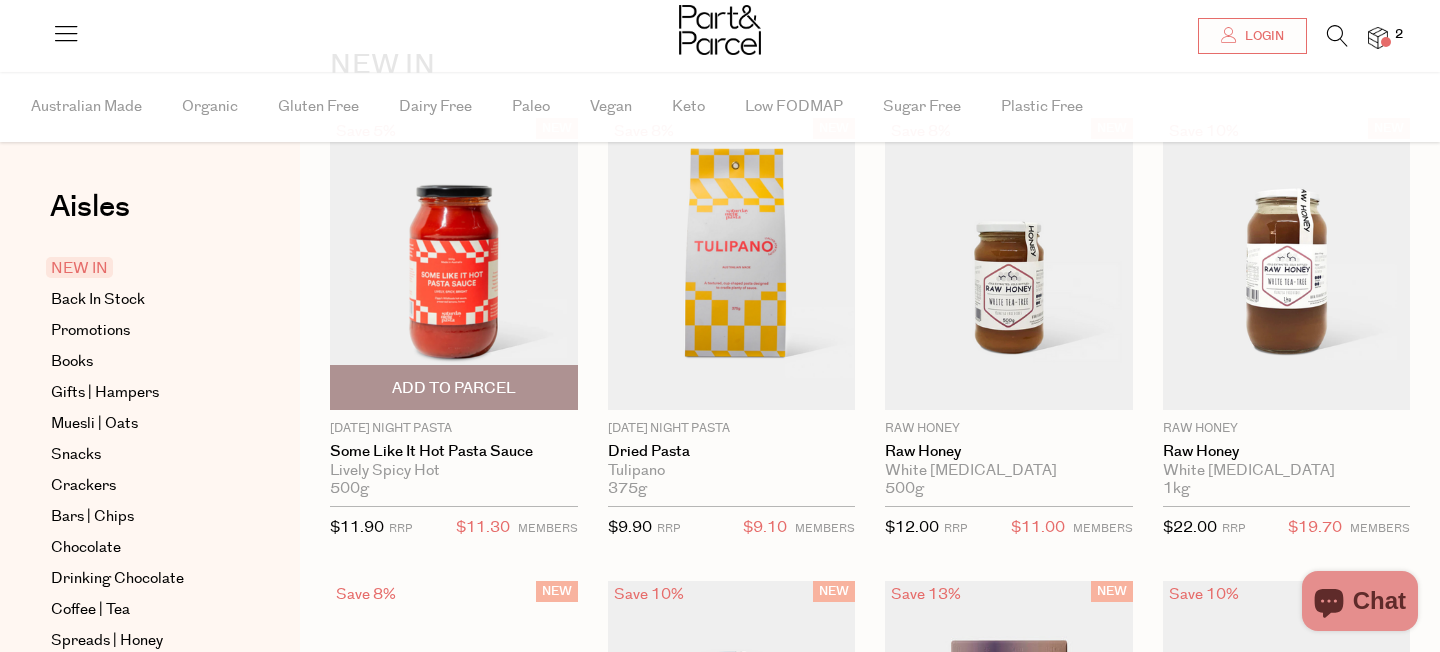 scroll, scrollTop: 0, scrollLeft: 0, axis: both 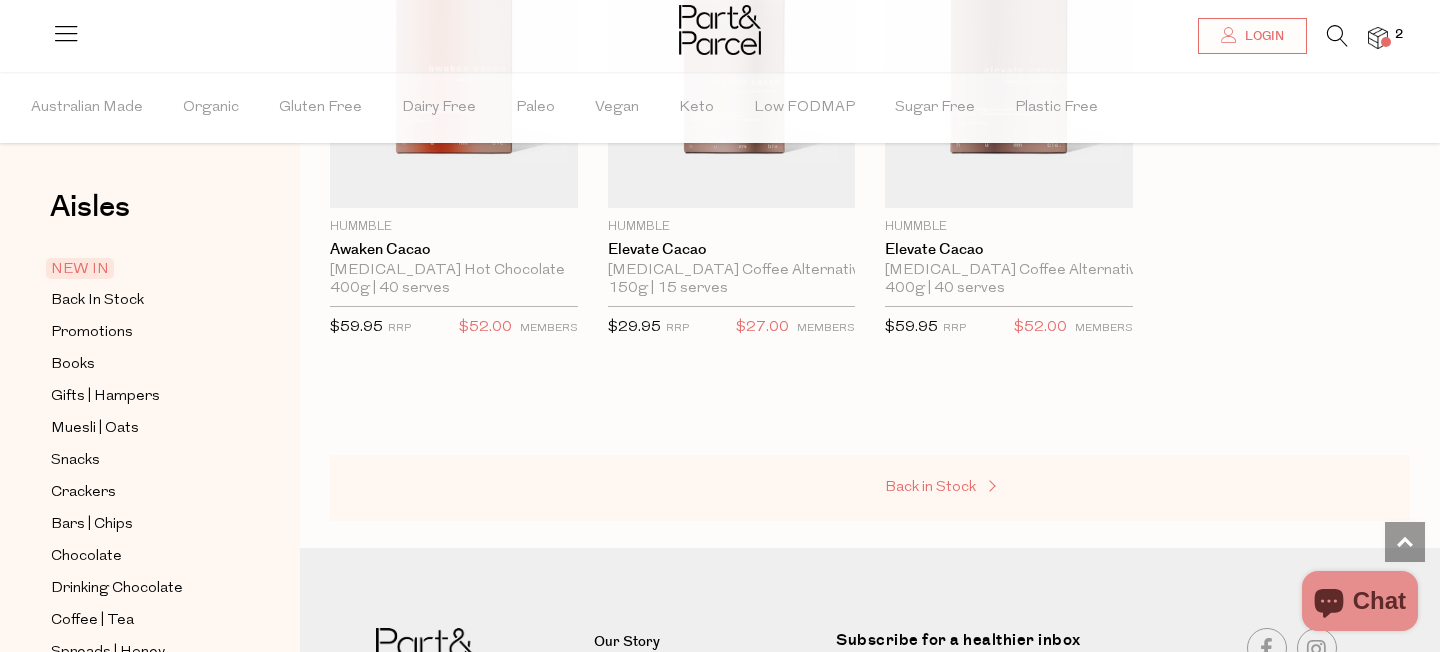 click on "Back in Stock" at bounding box center [985, 488] 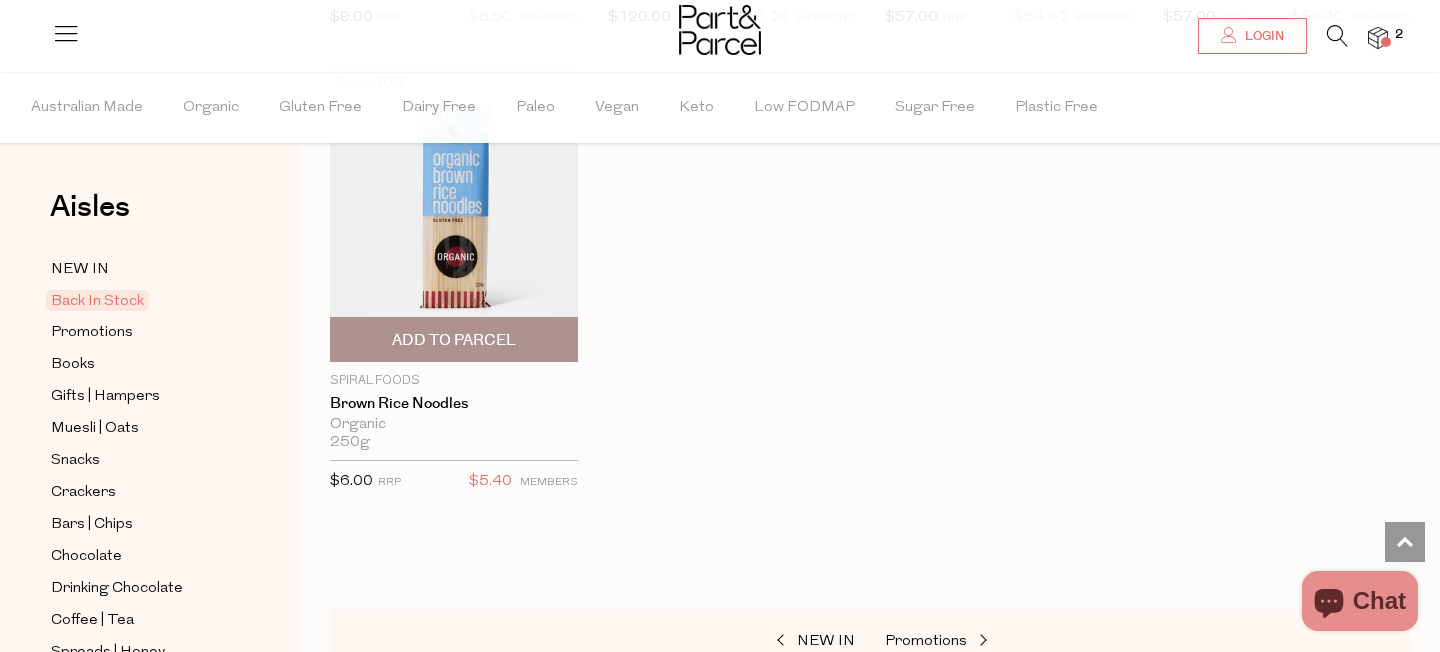 scroll, scrollTop: 1575, scrollLeft: 0, axis: vertical 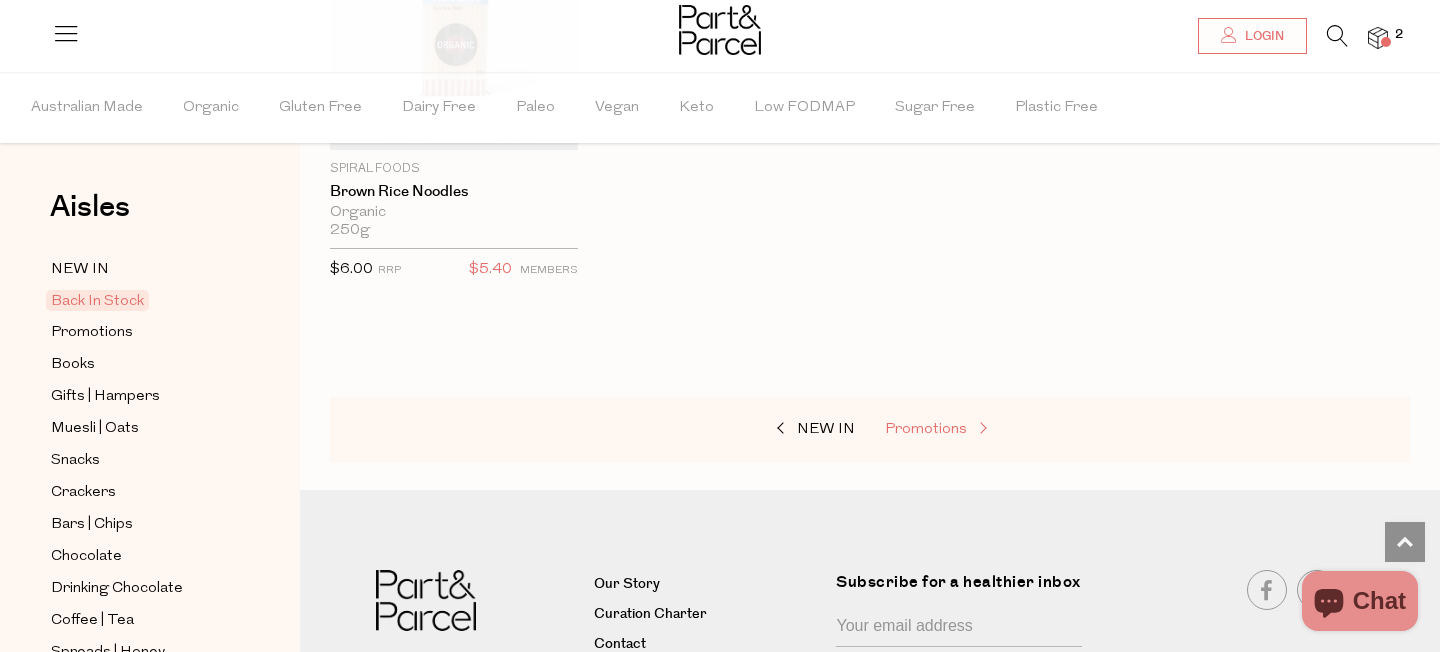 click on "Promotions" at bounding box center (926, 429) 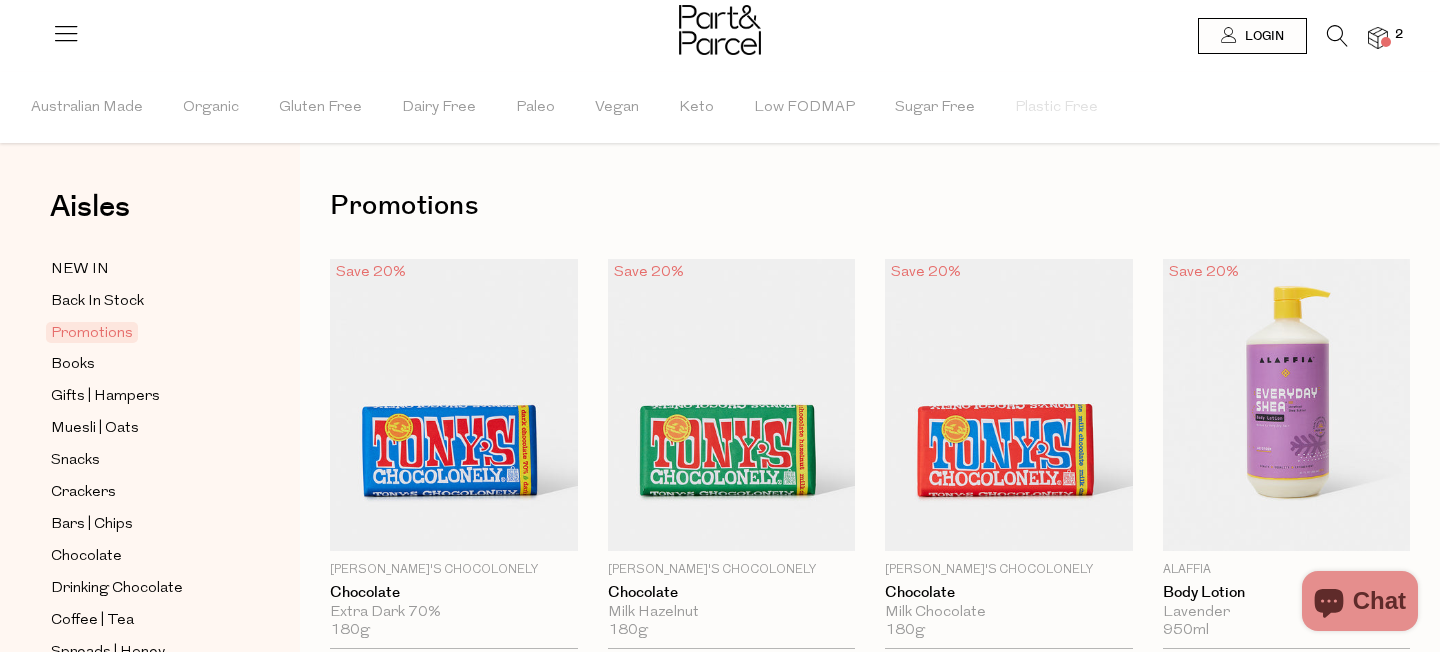 scroll, scrollTop: 0, scrollLeft: 0, axis: both 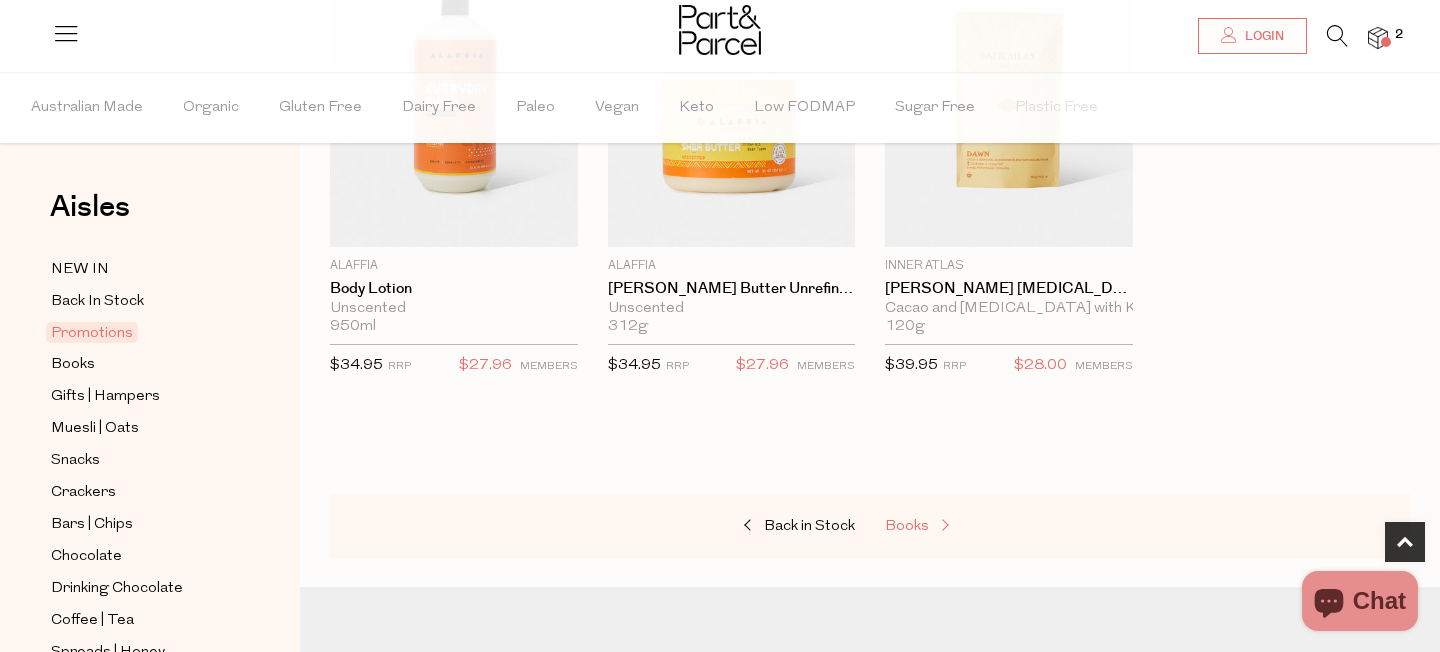 click on "Books" at bounding box center [985, 527] 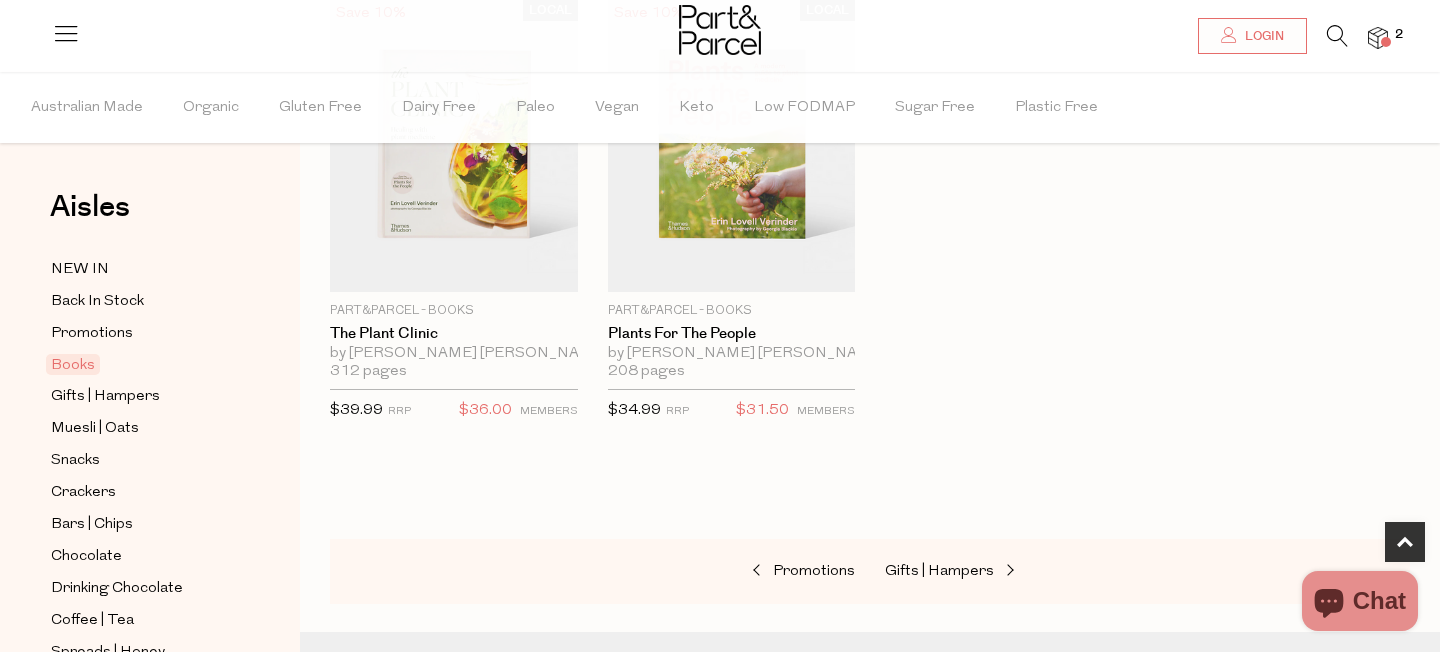 scroll, scrollTop: 1197, scrollLeft: 0, axis: vertical 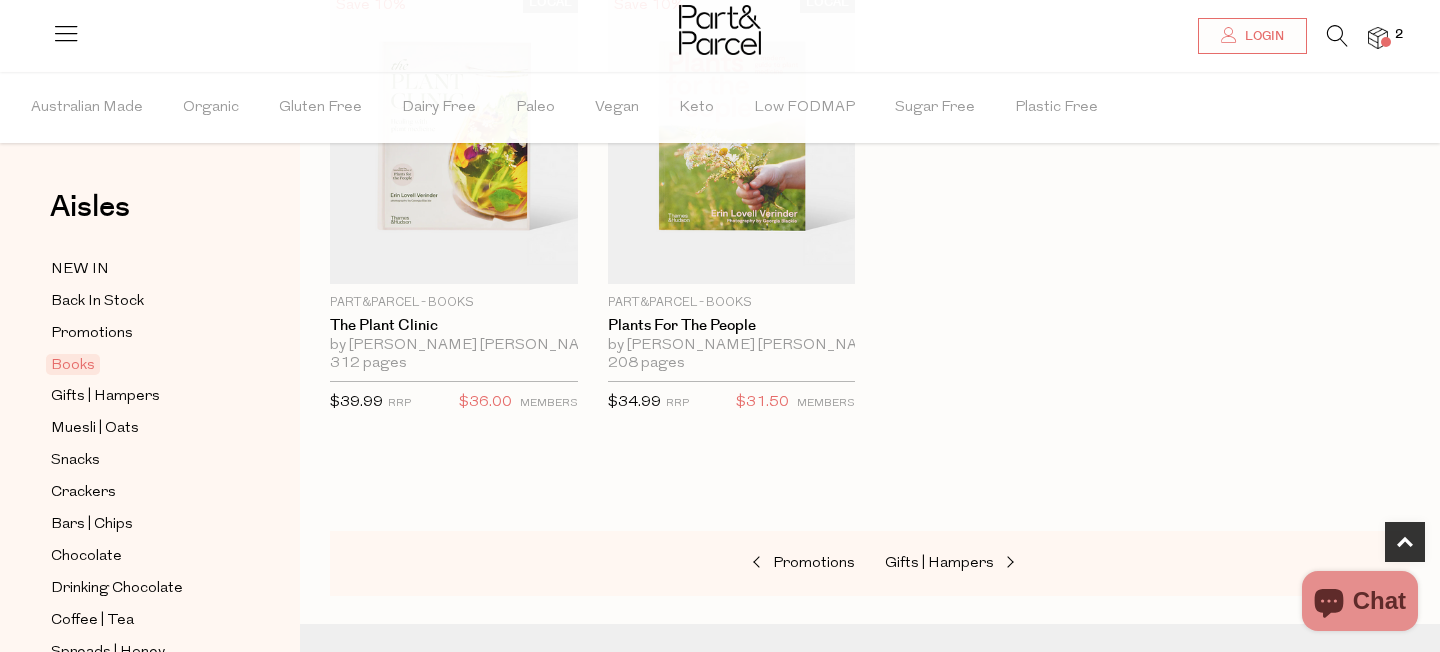 click on "Promotions Gifts | Hampers" at bounding box center (870, 564) 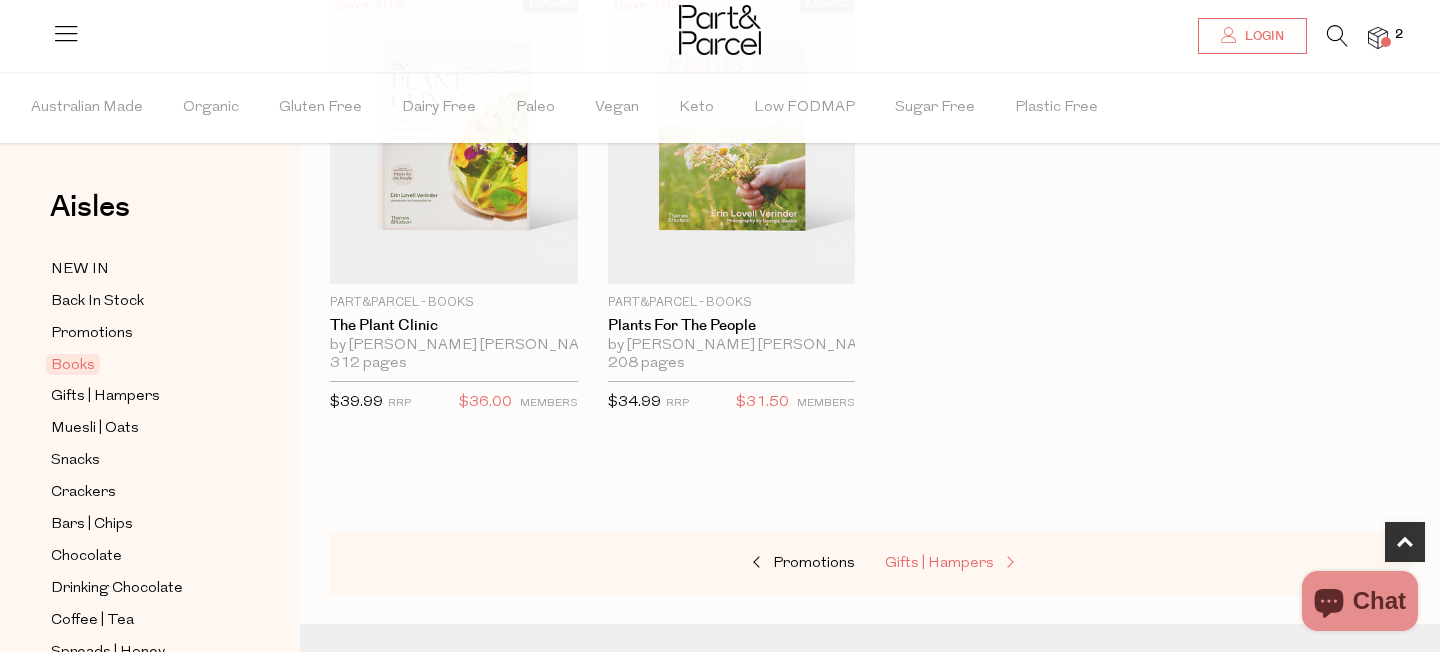 click on "Gifts | Hampers" at bounding box center [939, 563] 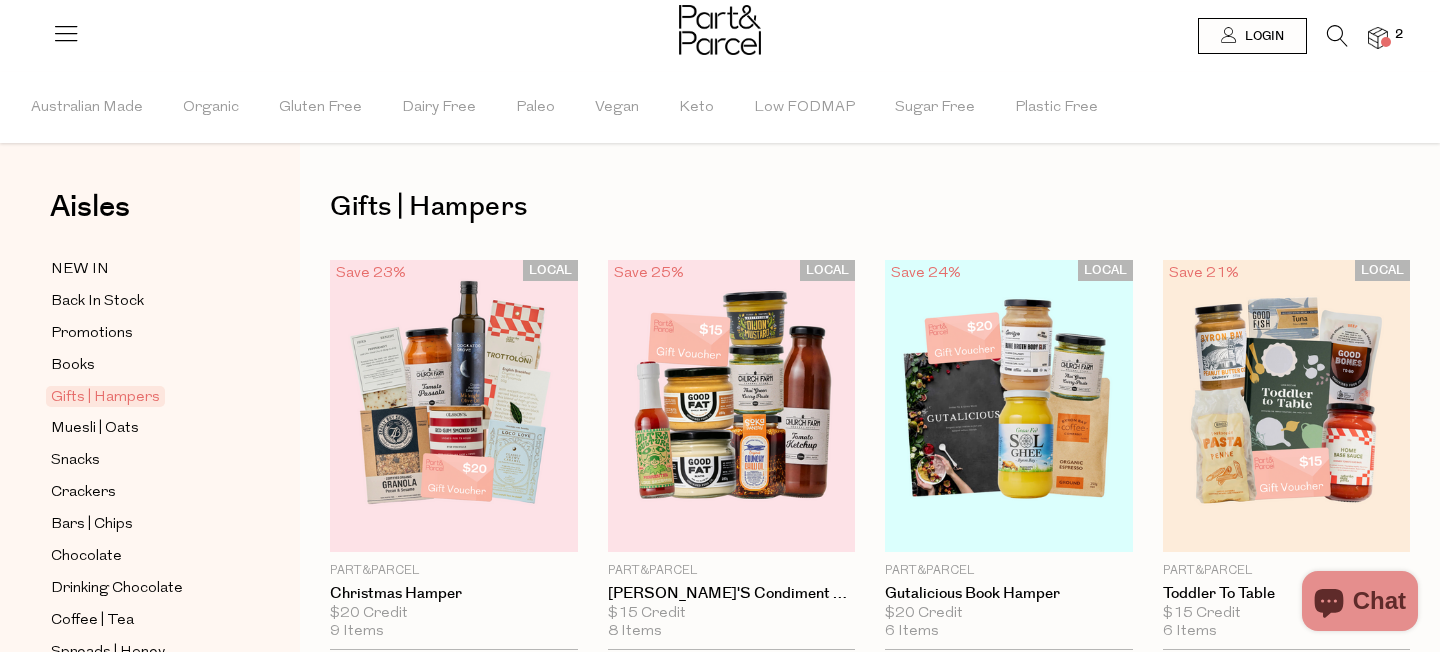 scroll, scrollTop: 0, scrollLeft: 0, axis: both 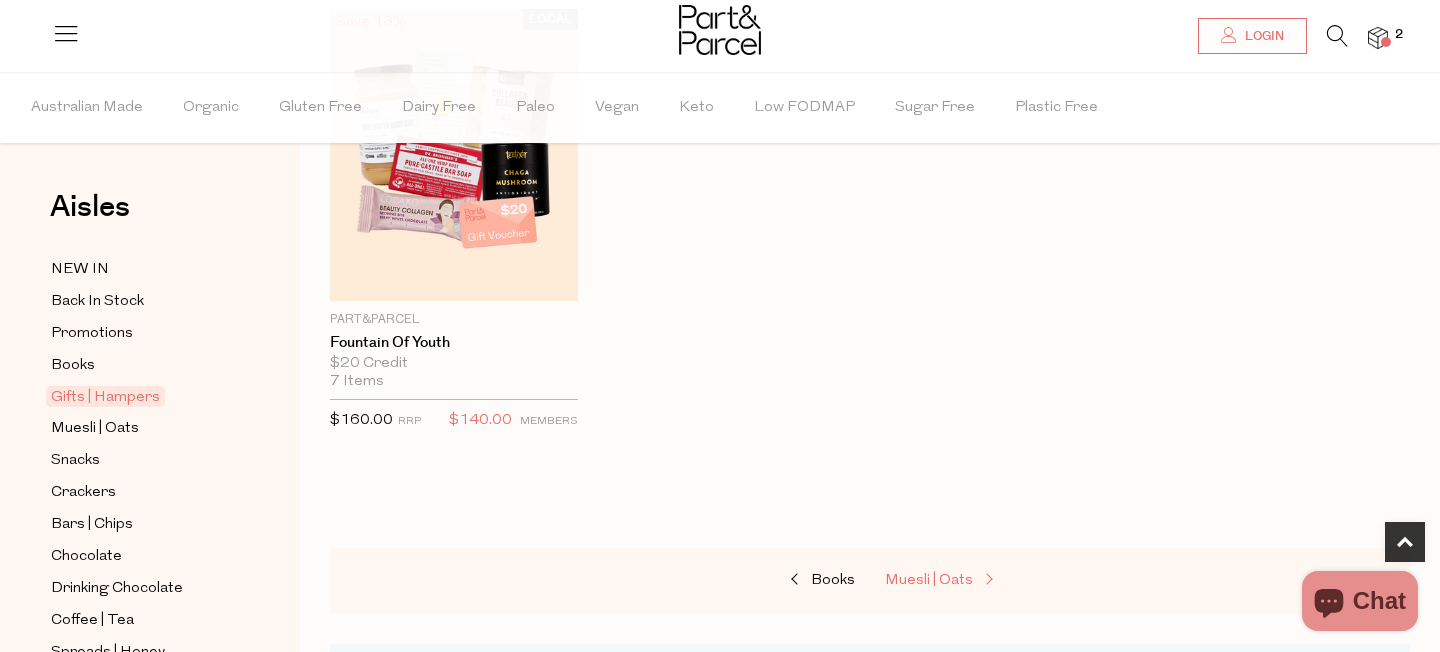 click on "Muesli | Oats" at bounding box center (929, 580) 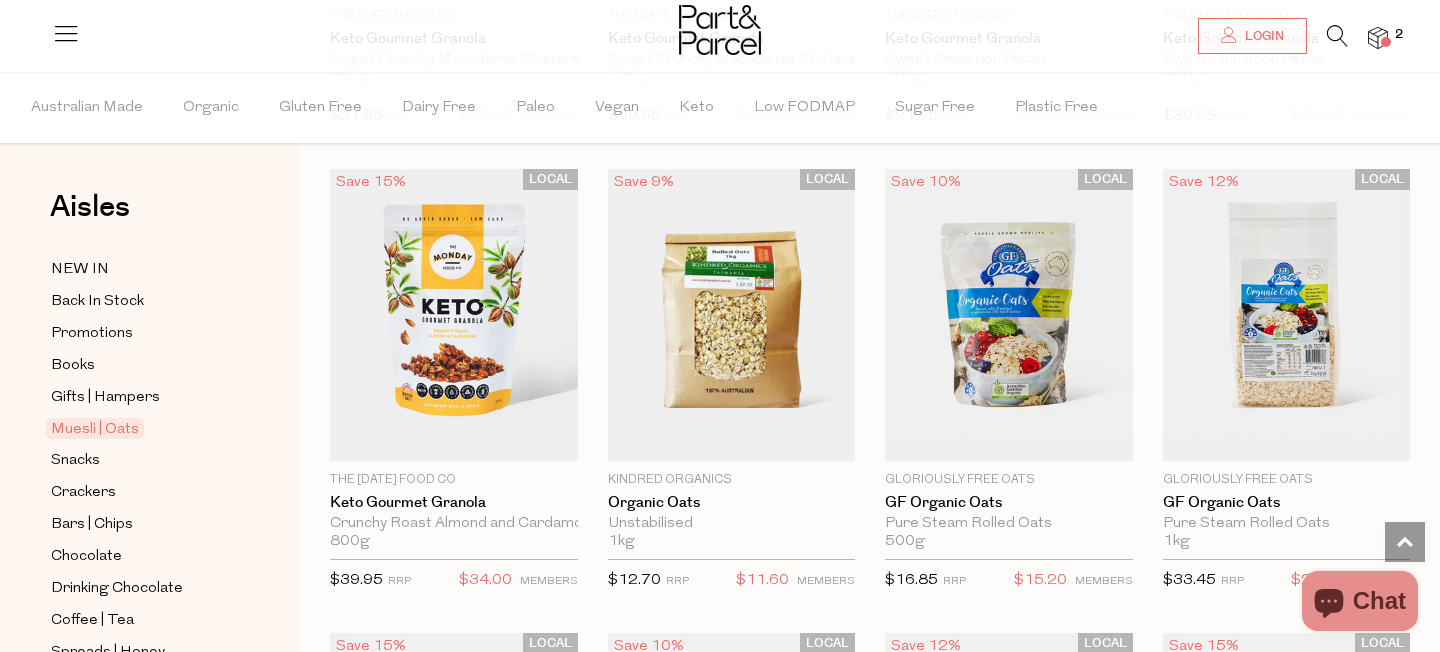 scroll, scrollTop: 3343, scrollLeft: 0, axis: vertical 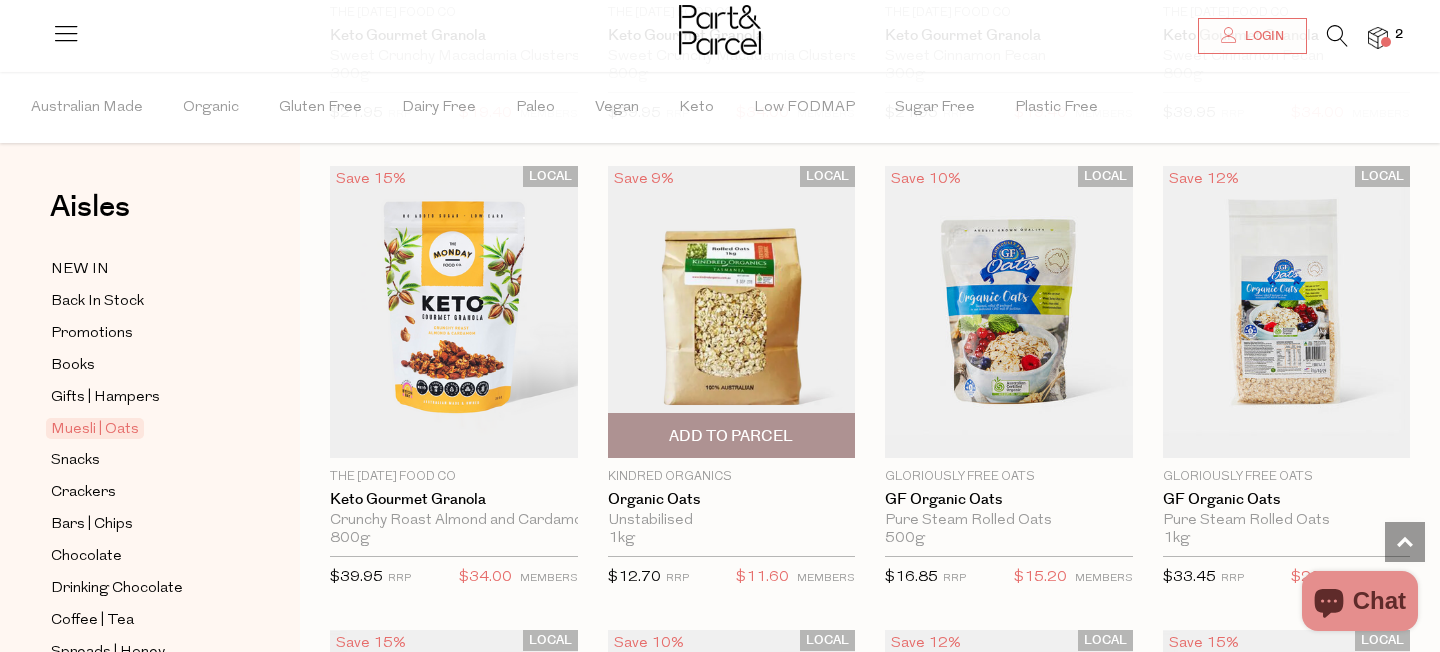 click on "Add To Parcel" at bounding box center (731, 436) 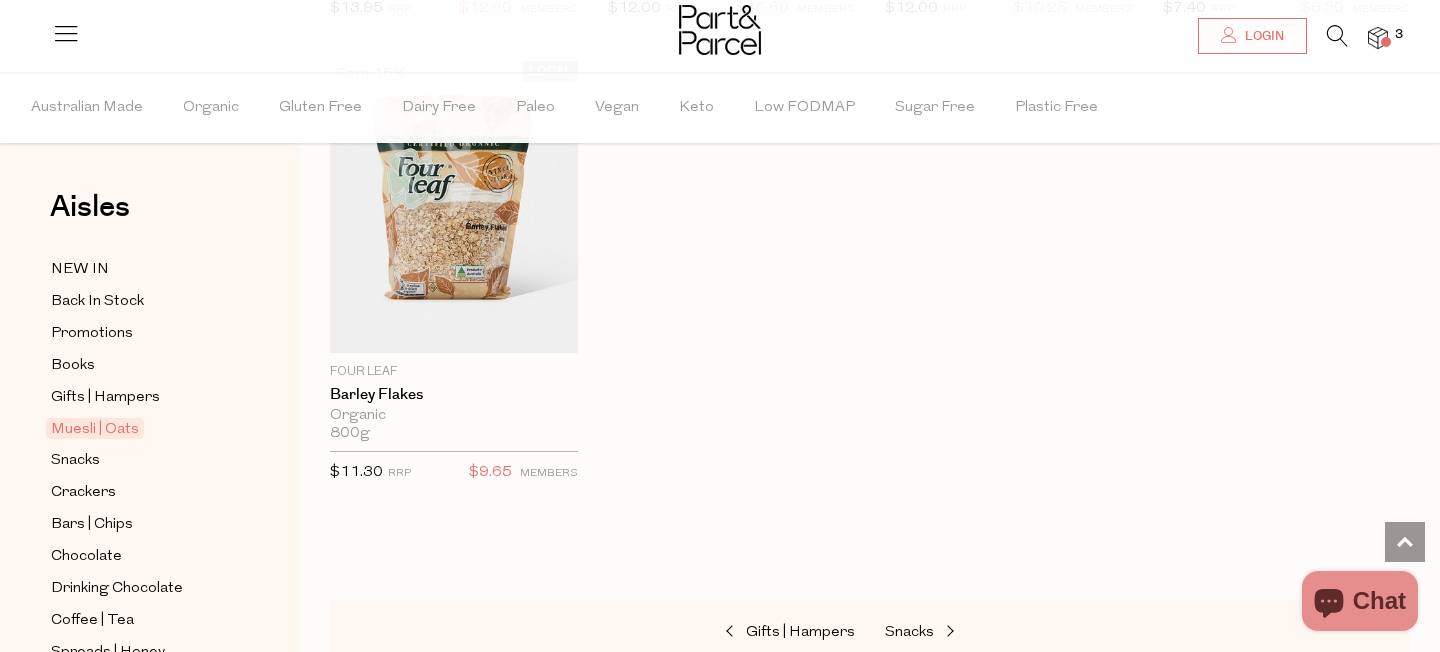 scroll, scrollTop: 4886, scrollLeft: 0, axis: vertical 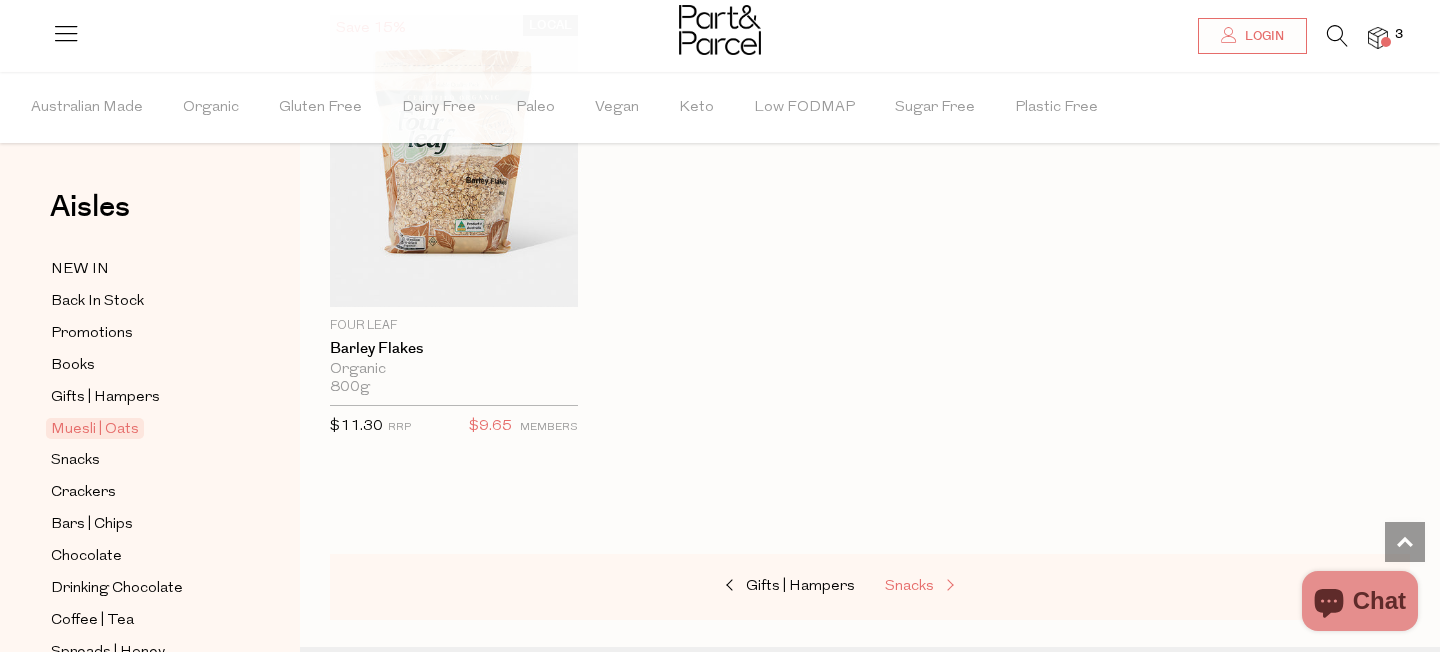 click on "Snacks" at bounding box center (909, 586) 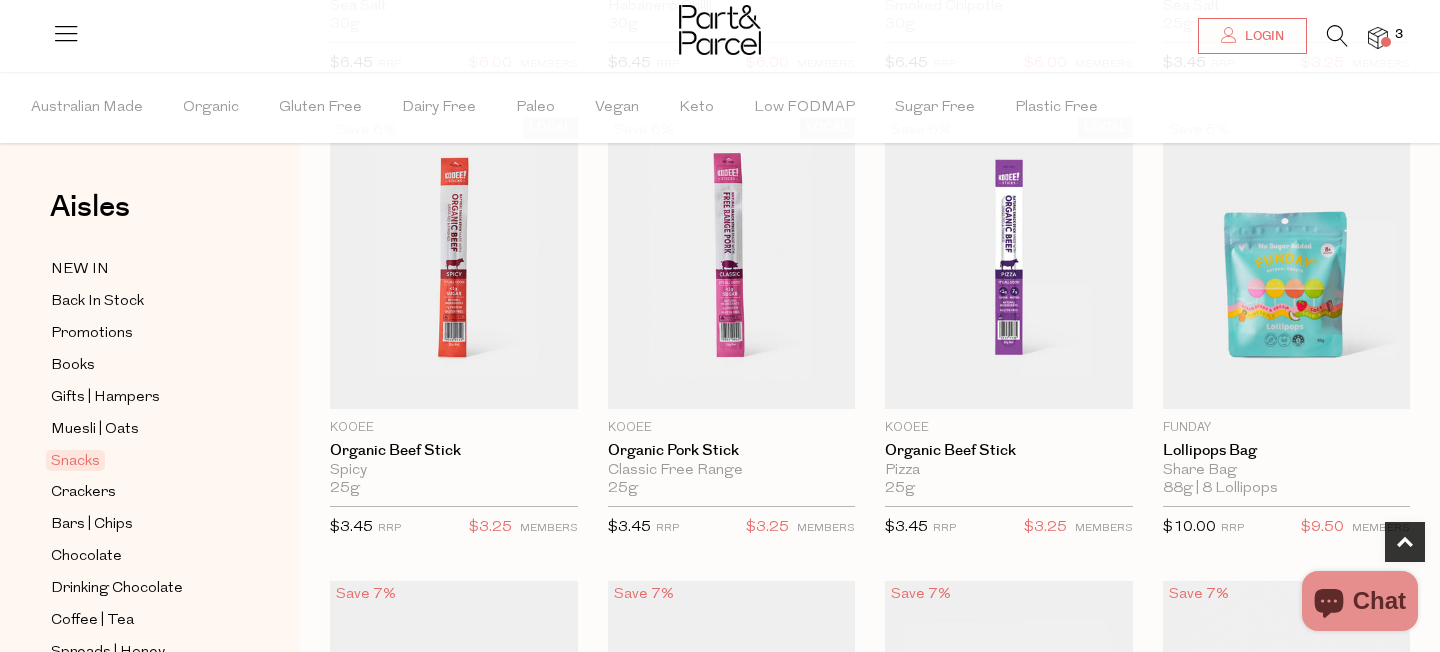 scroll, scrollTop: 1073, scrollLeft: 0, axis: vertical 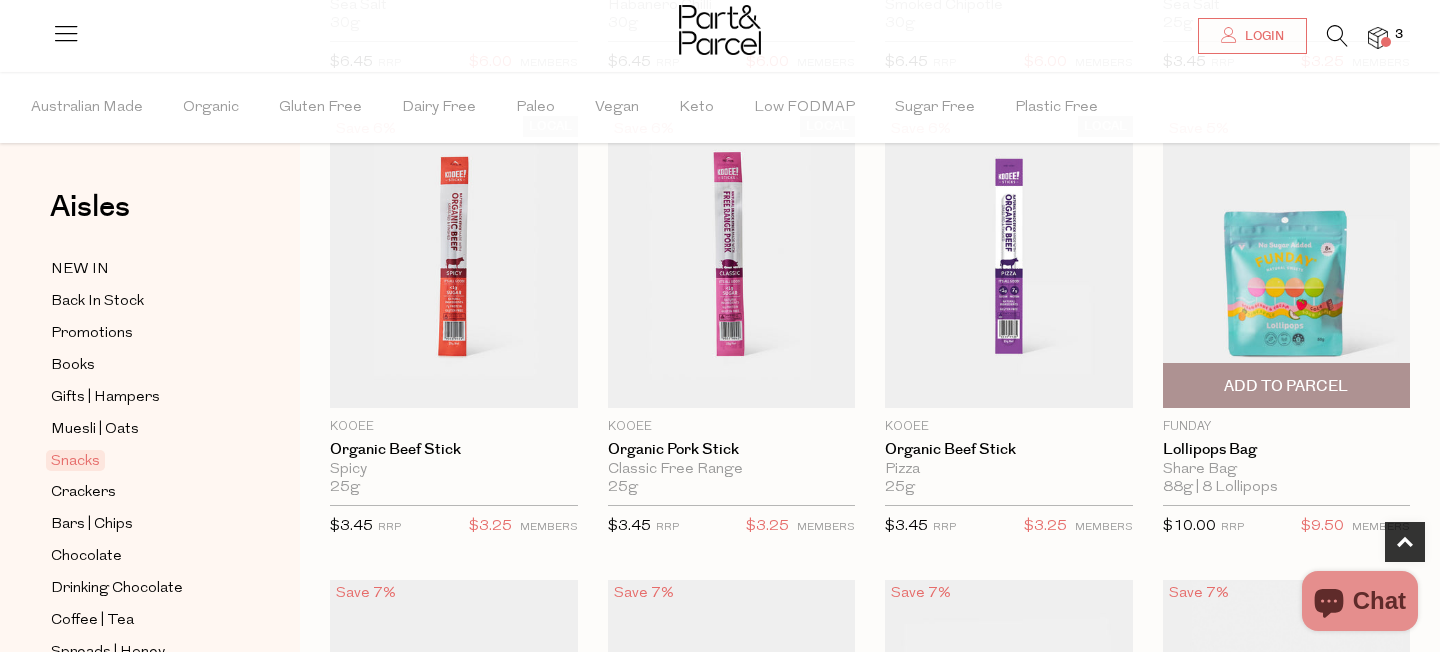 click on "Add To Parcel" at bounding box center [1286, 386] 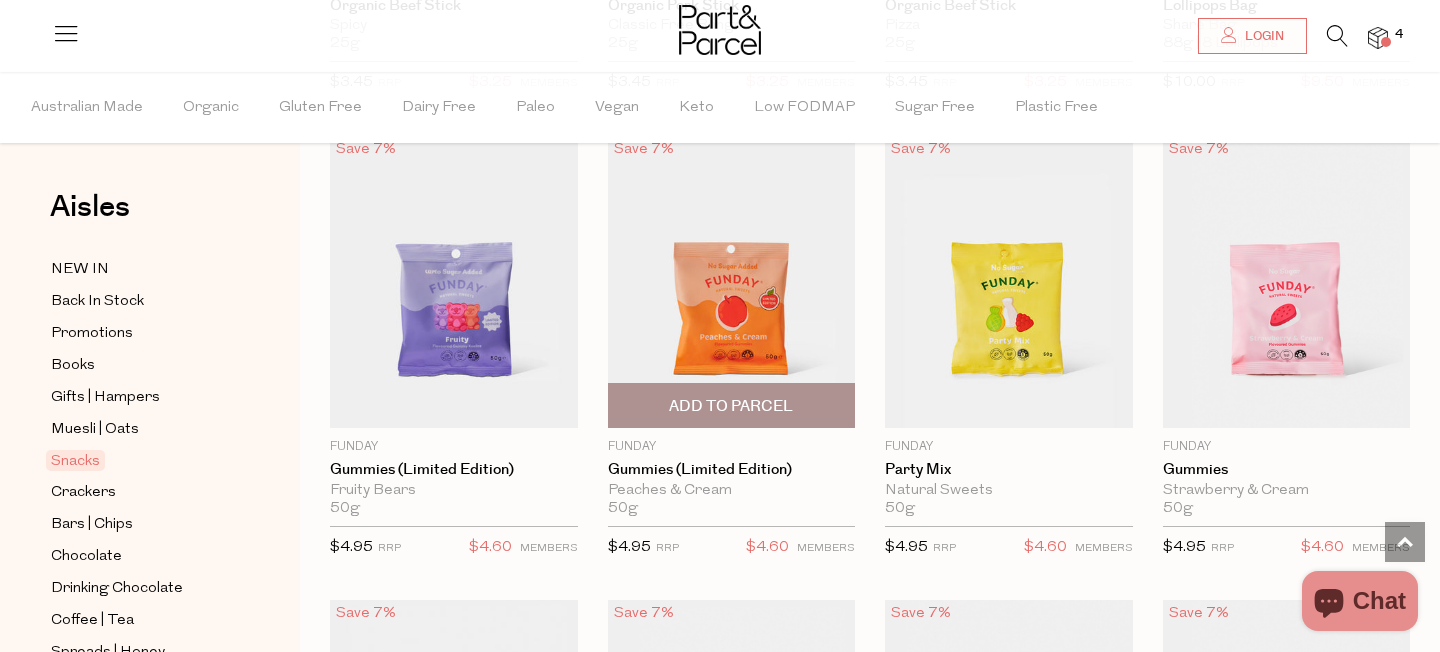 scroll, scrollTop: 1520, scrollLeft: 0, axis: vertical 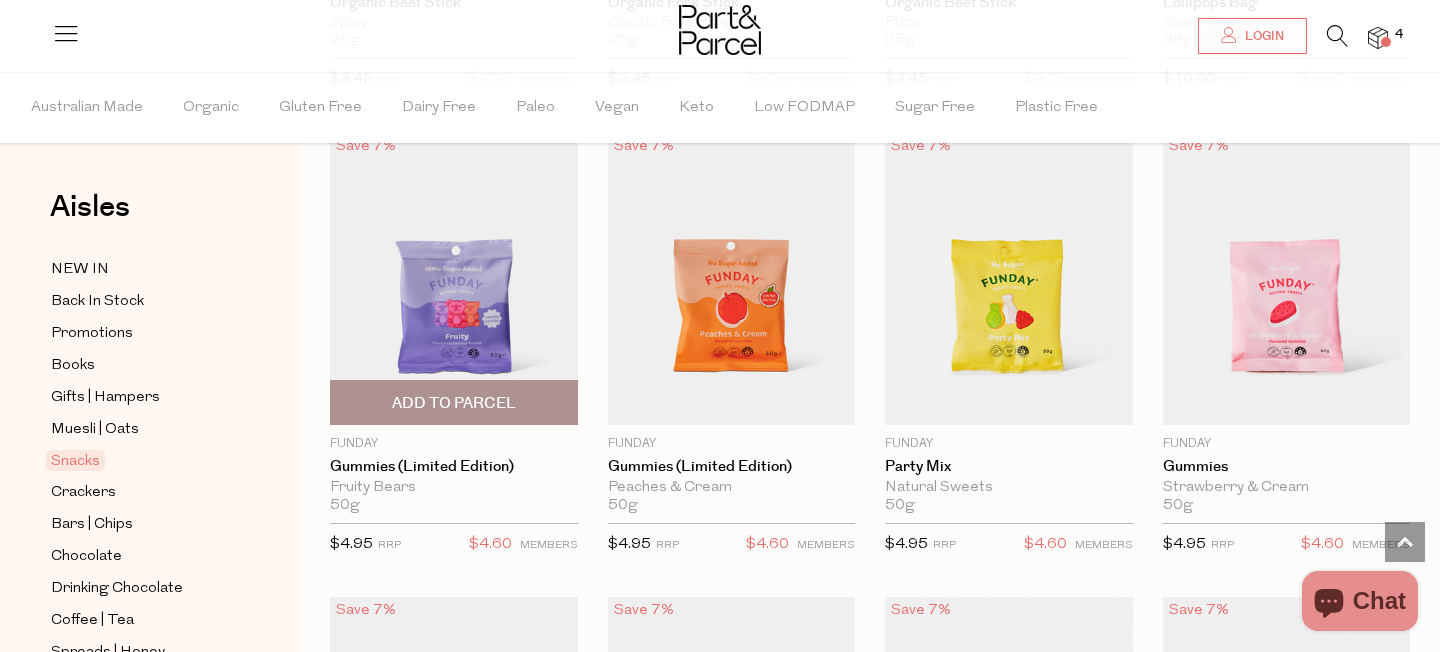 click on "Add To Parcel" at bounding box center [454, 403] 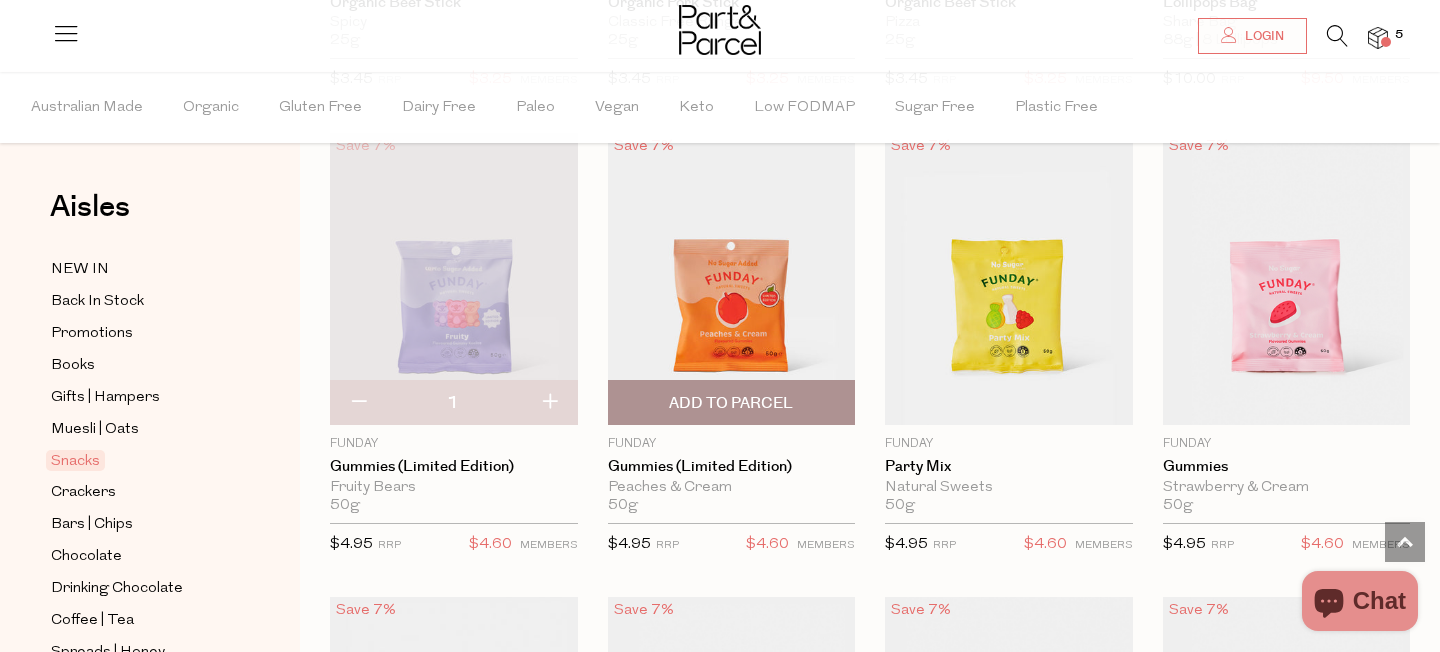click on "Add To Parcel" at bounding box center [731, 403] 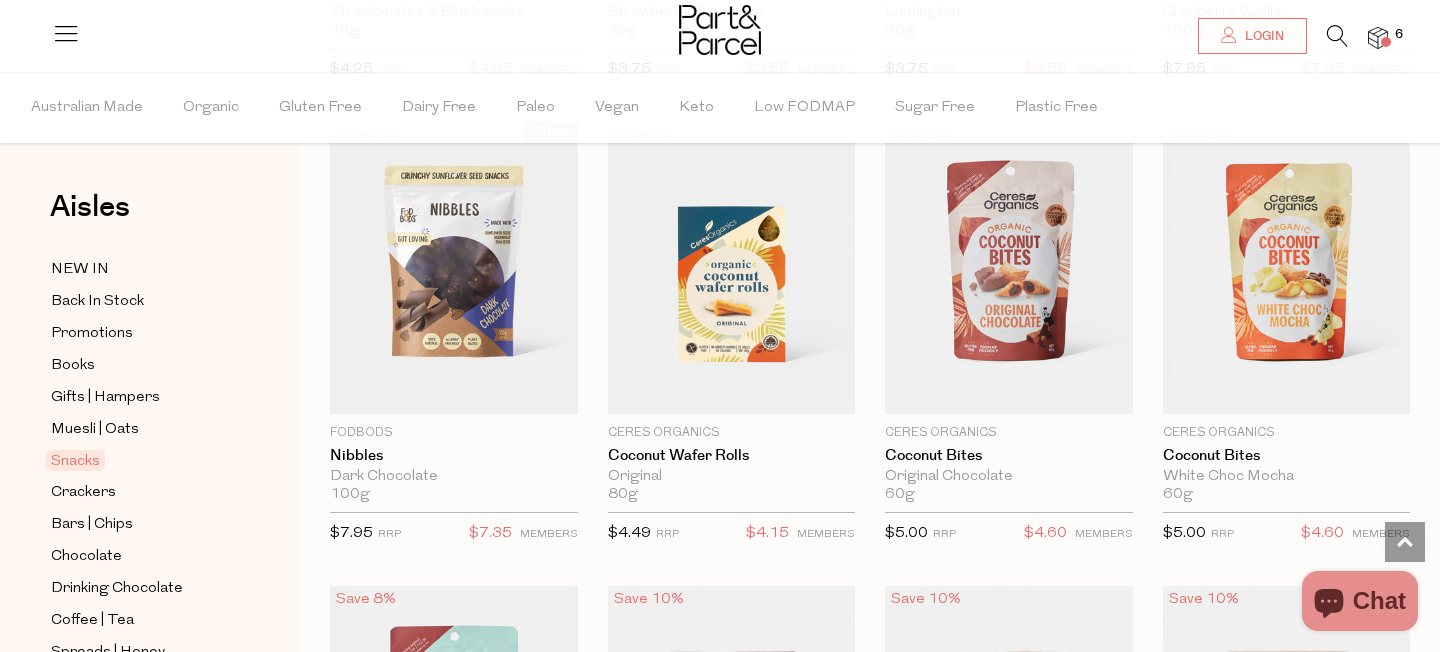scroll, scrollTop: 3388, scrollLeft: 0, axis: vertical 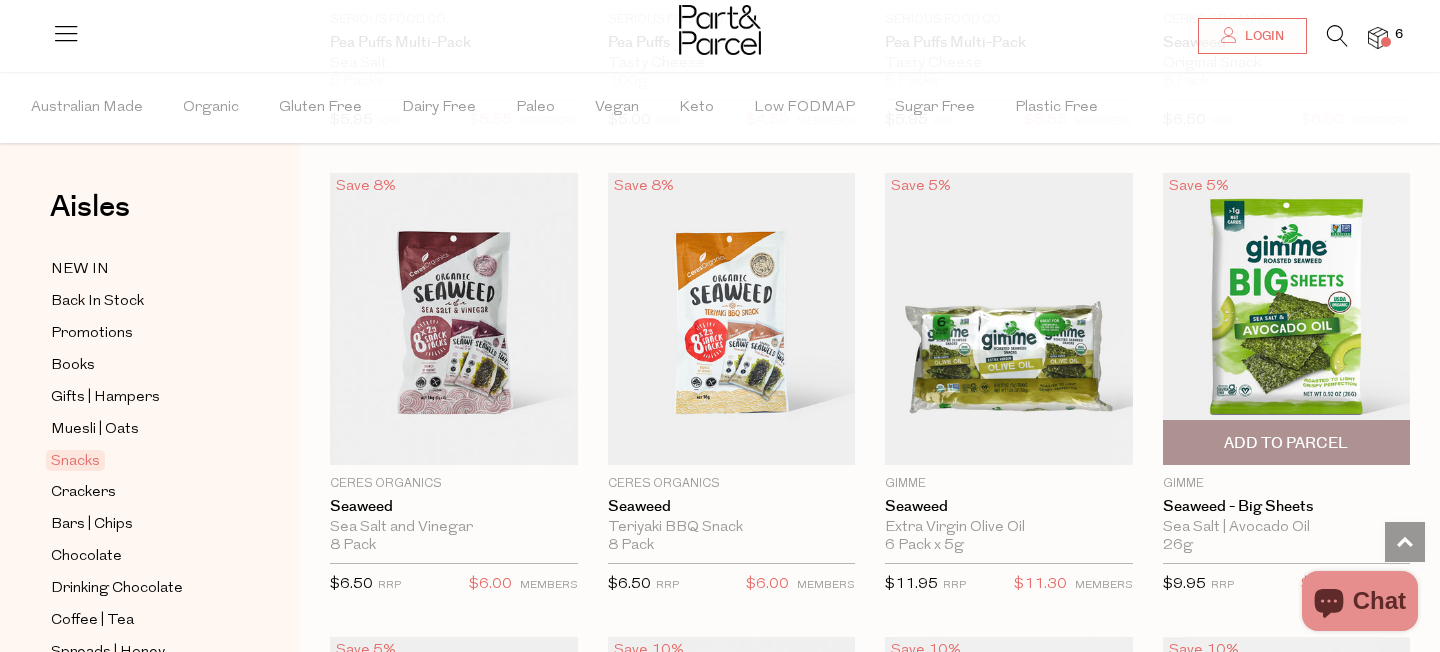 click on "Add To Parcel" at bounding box center (1287, 442) 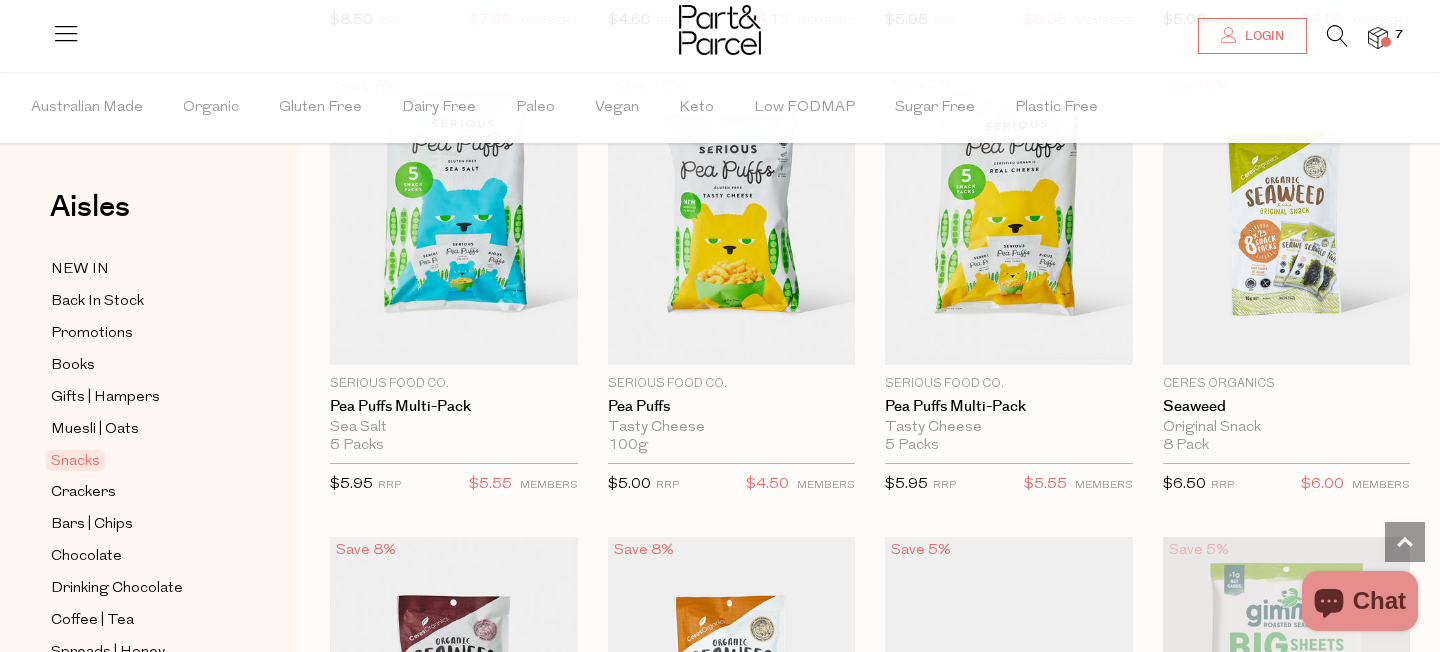 scroll, scrollTop: 5760, scrollLeft: 0, axis: vertical 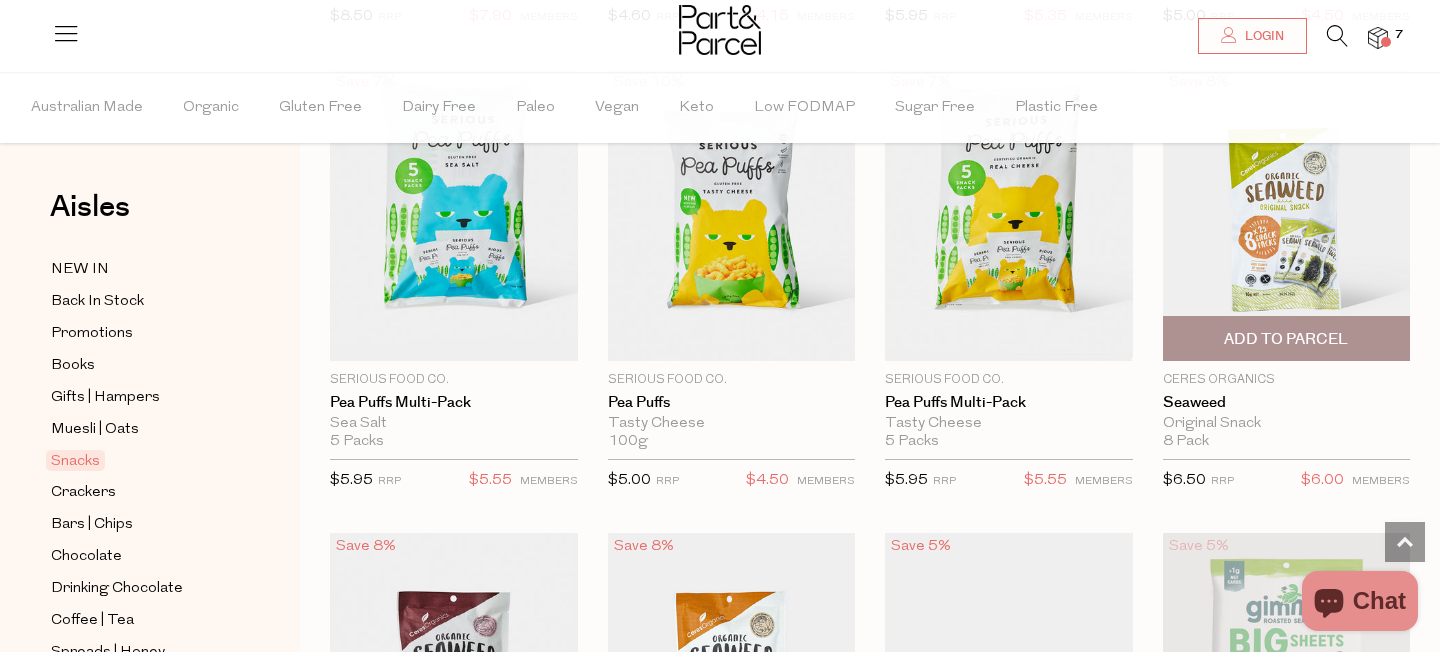 click on "Add To Parcel" at bounding box center (1286, 339) 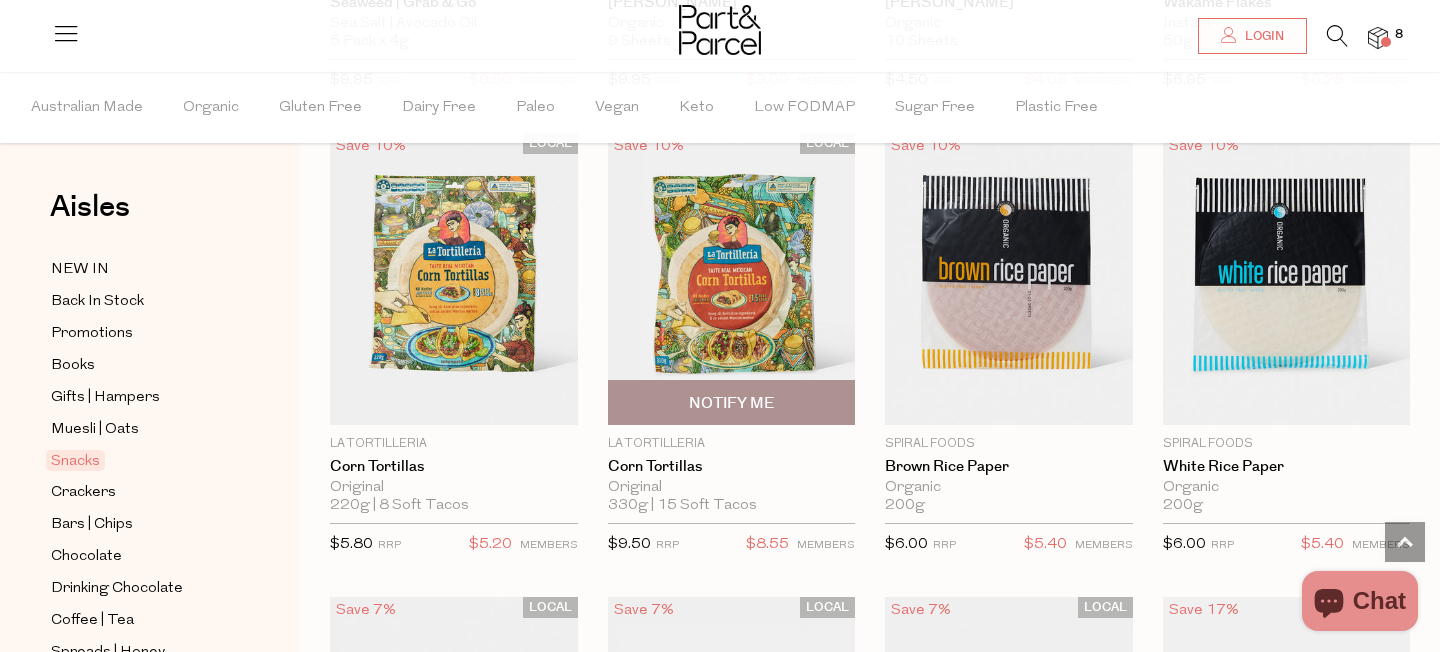 scroll, scrollTop: 7089, scrollLeft: 0, axis: vertical 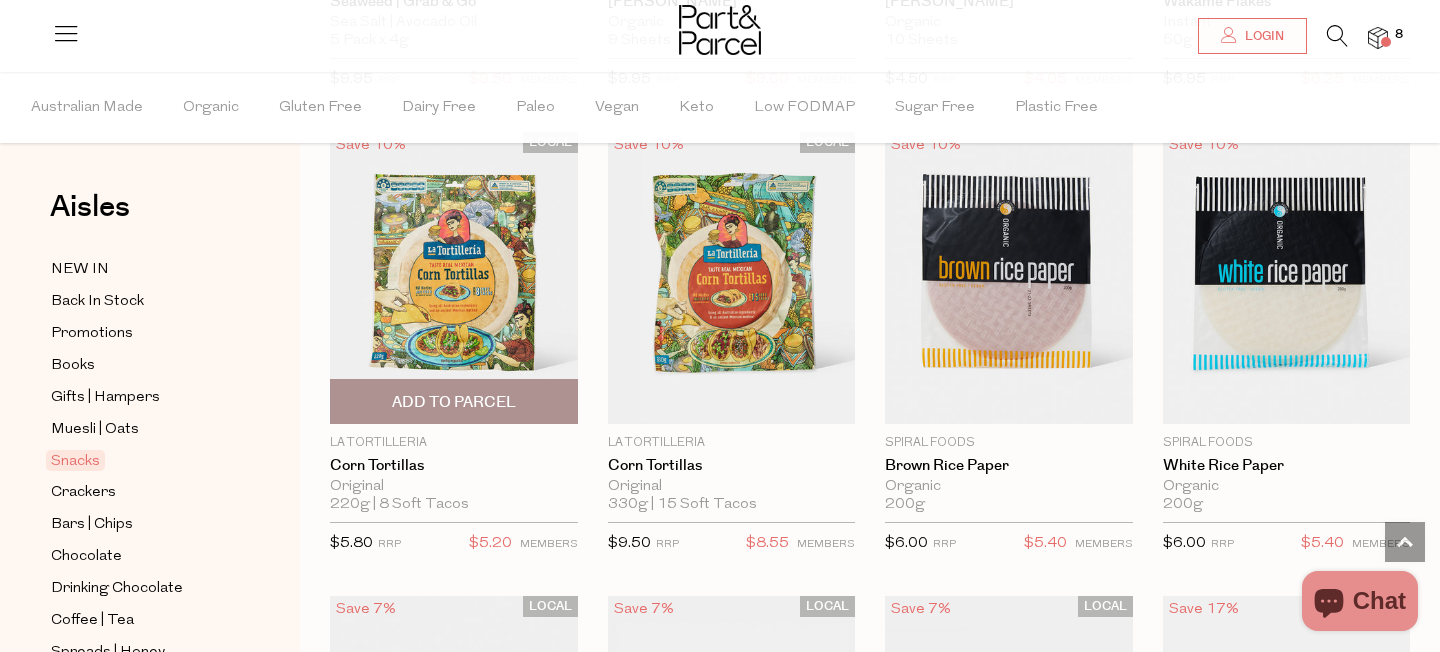 click on "Add To Parcel" at bounding box center (454, 401) 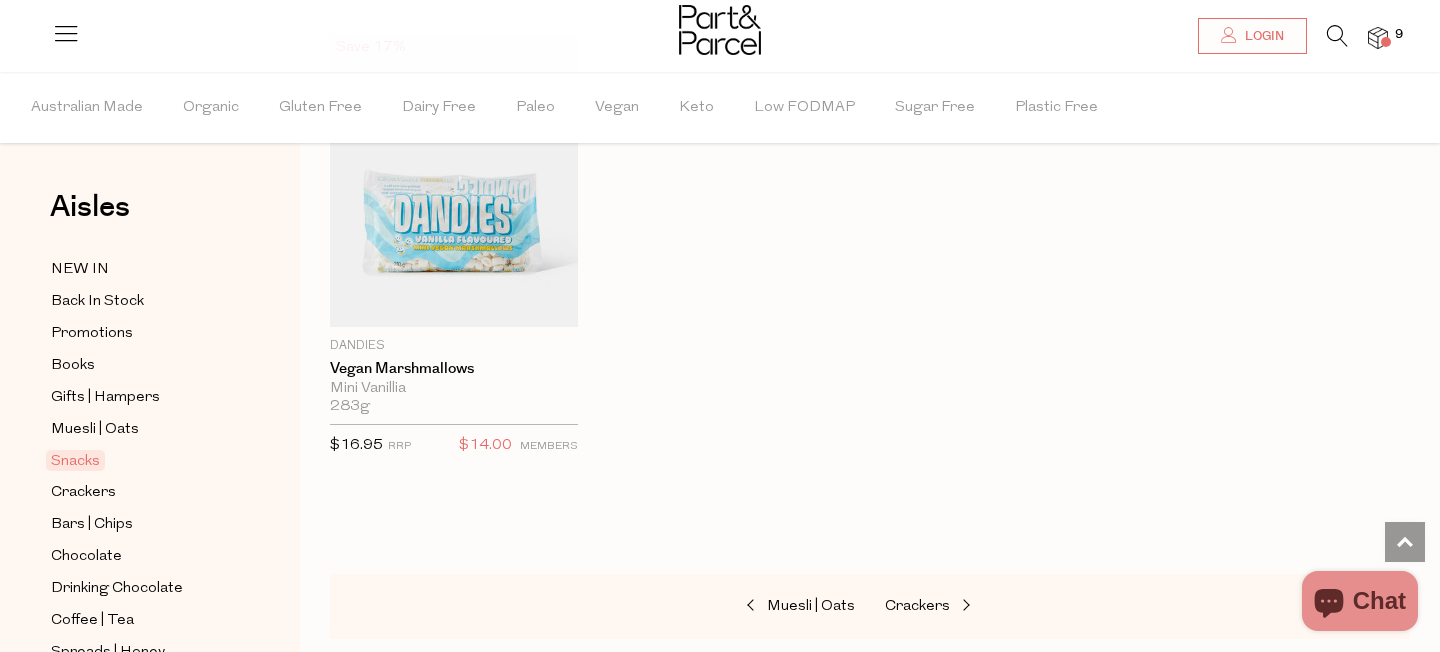 scroll, scrollTop: 8118, scrollLeft: 0, axis: vertical 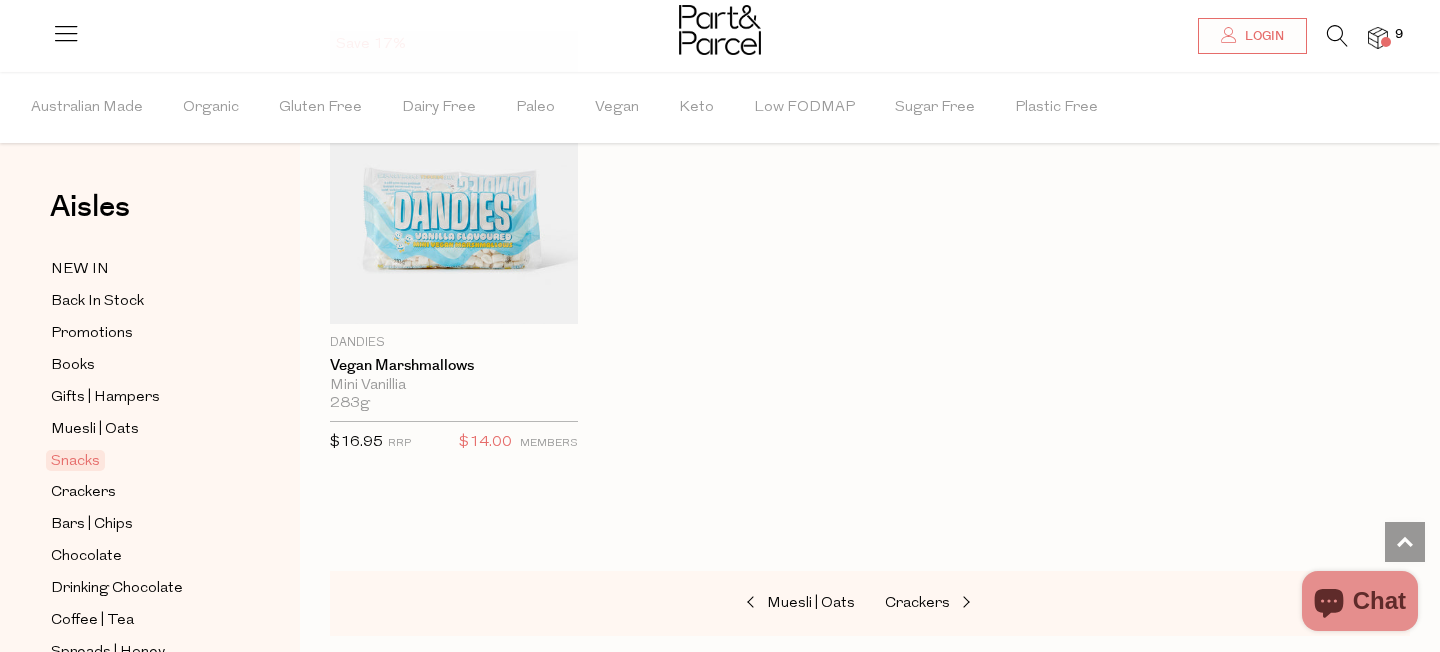 click on "Muesli | Oats Crackers" at bounding box center [870, 604] 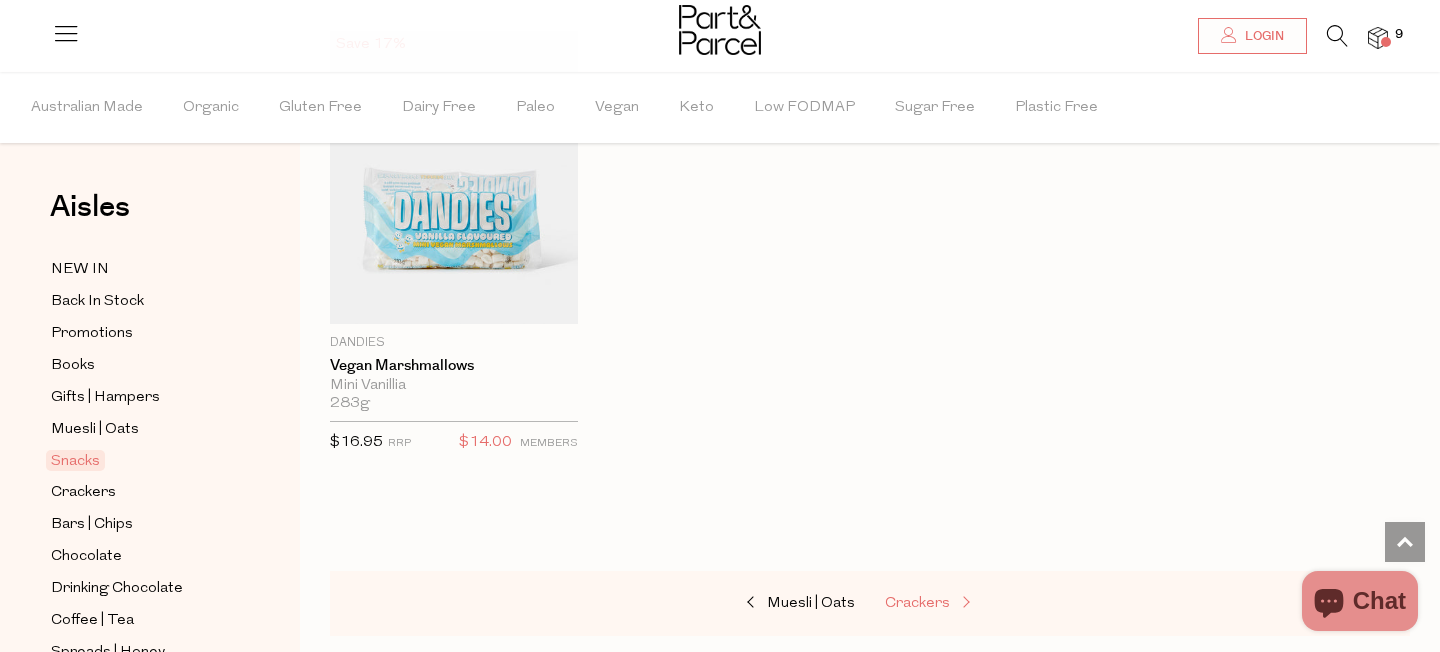 click on "Crackers" at bounding box center (917, 603) 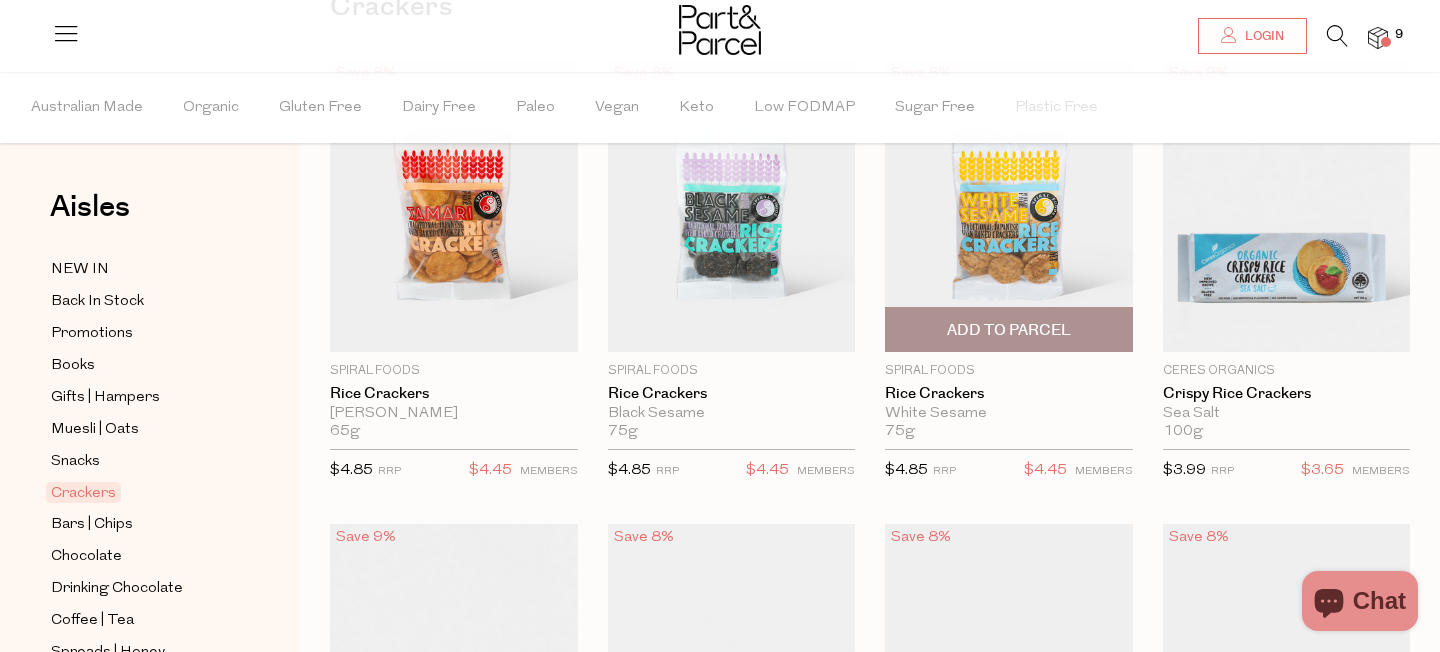 scroll, scrollTop: 203, scrollLeft: 0, axis: vertical 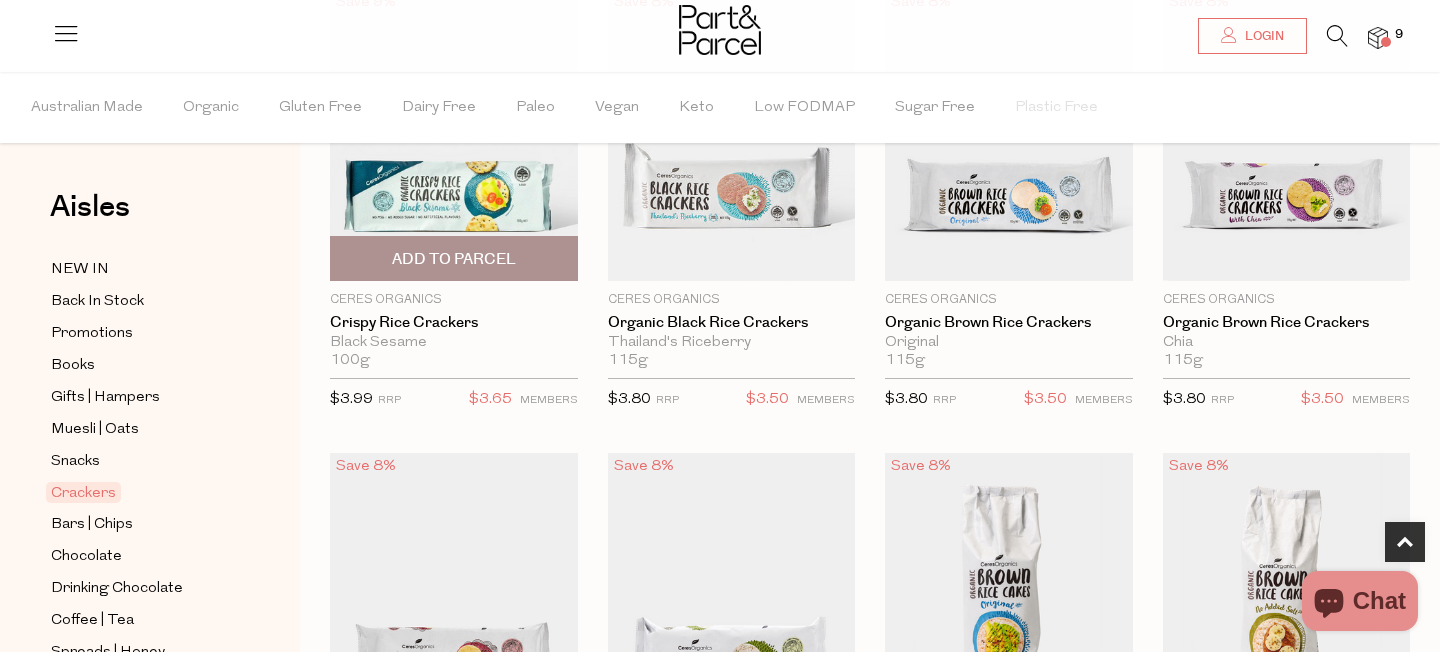 click on "Add To Parcel" at bounding box center [454, 259] 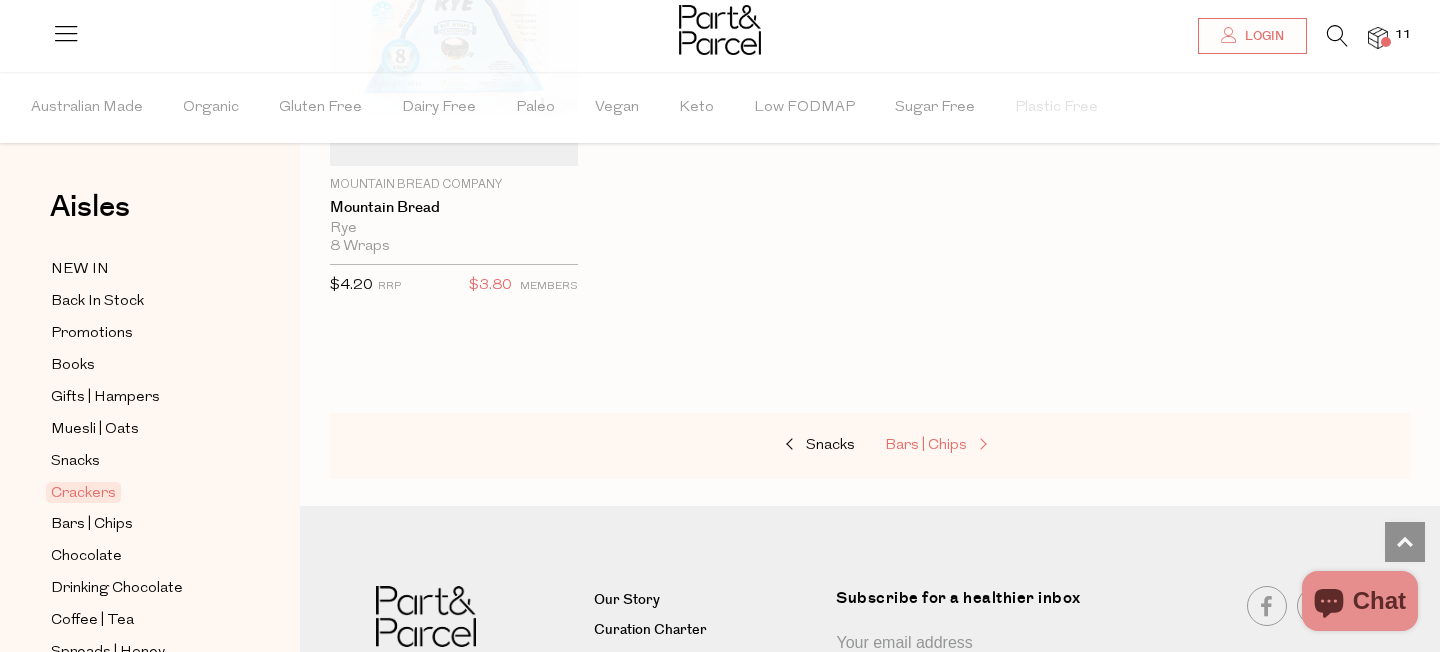 click on "Bars | Chips" at bounding box center (985, 446) 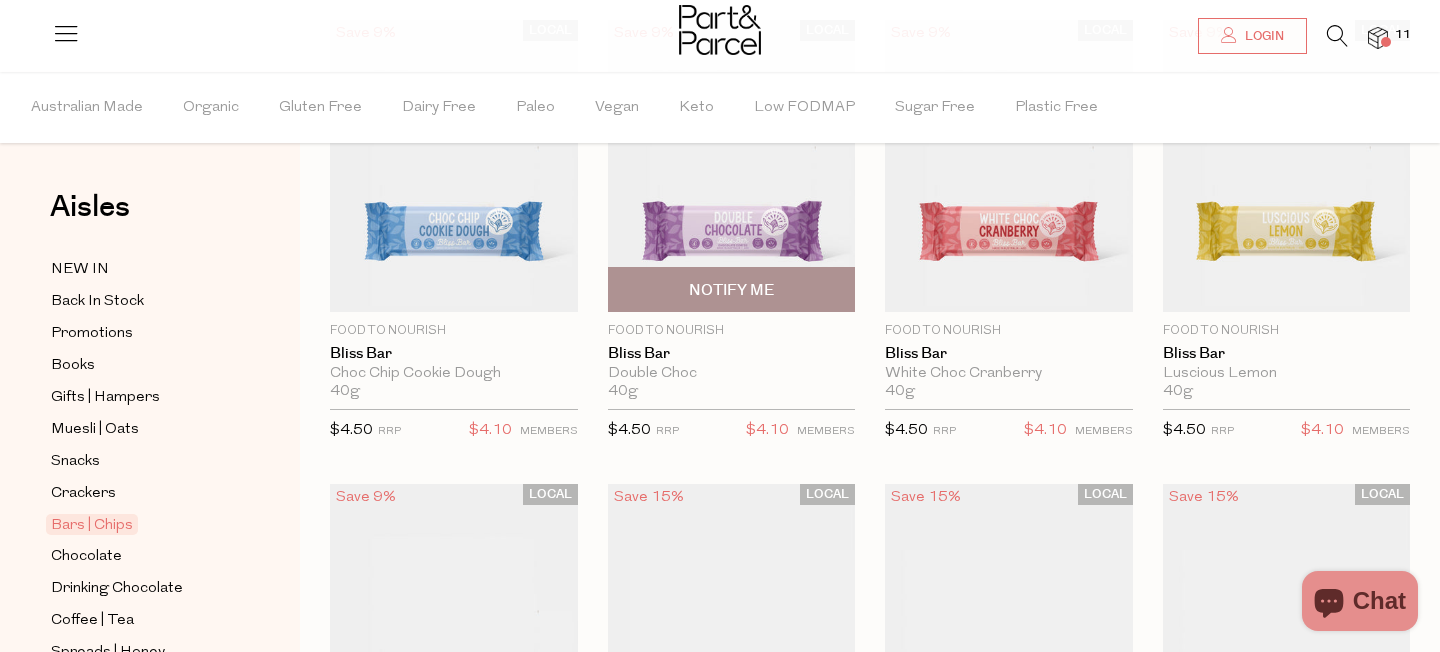 scroll, scrollTop: 222, scrollLeft: 0, axis: vertical 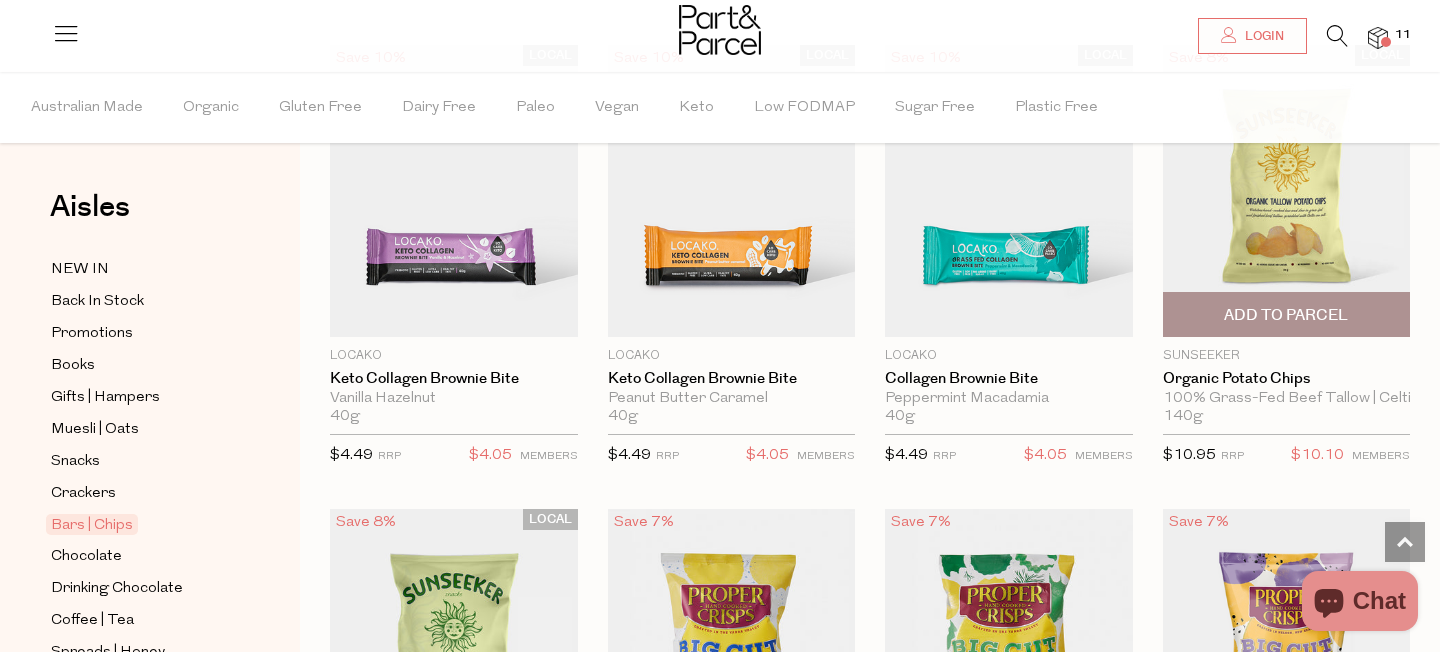 click on "Add To Parcel" at bounding box center [1287, 314] 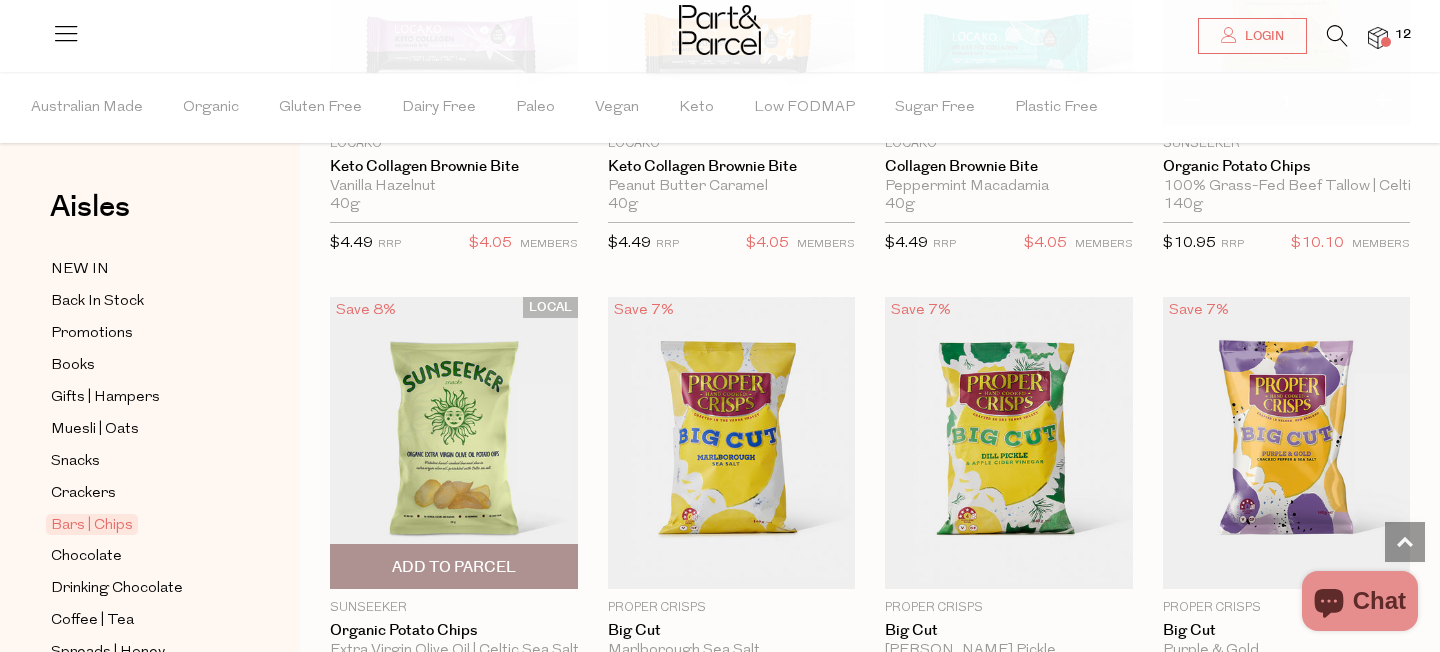 scroll, scrollTop: 6488, scrollLeft: 0, axis: vertical 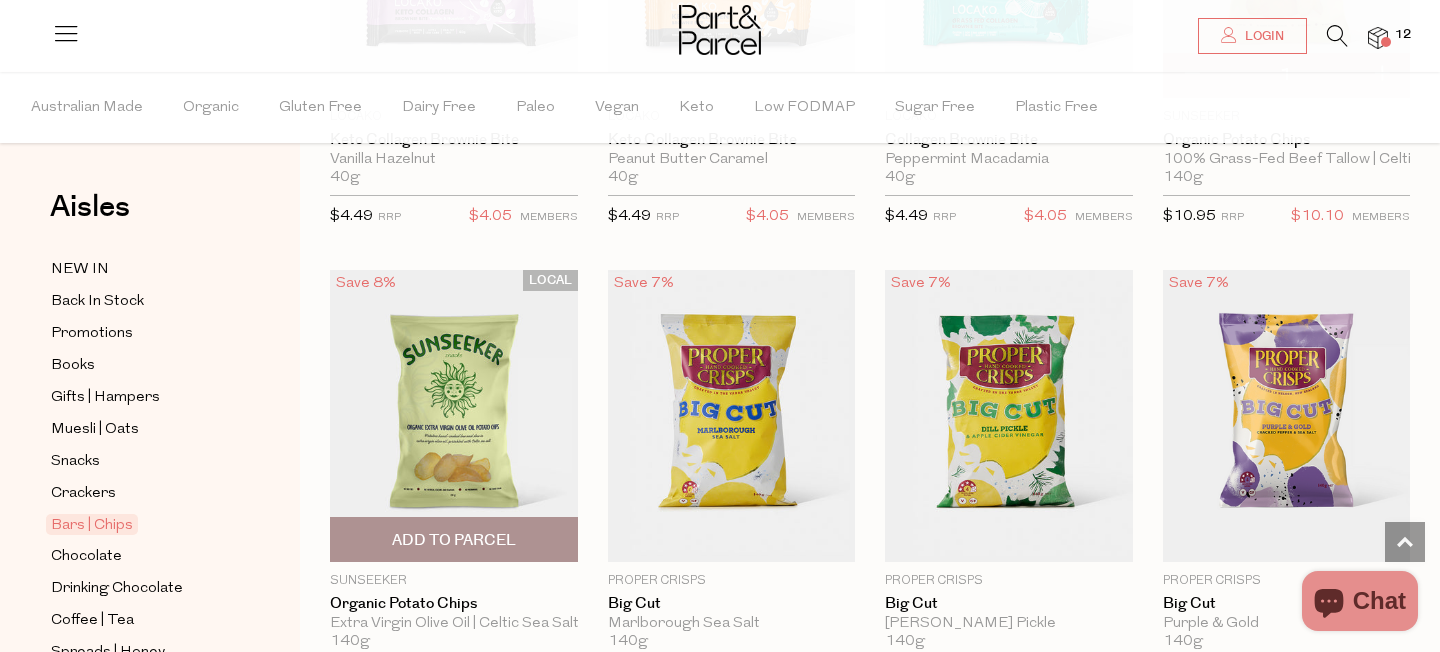 click on "Add To Parcel" at bounding box center [454, 540] 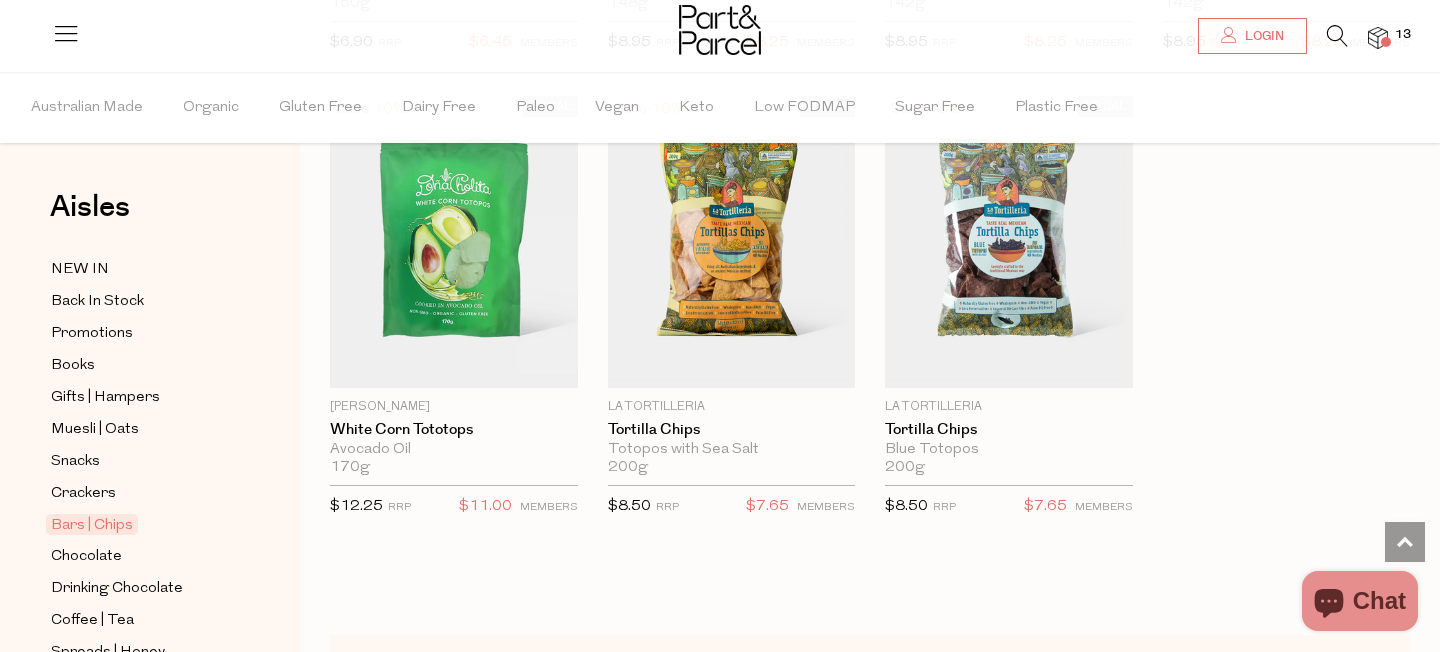 scroll, scrollTop: 8070, scrollLeft: 0, axis: vertical 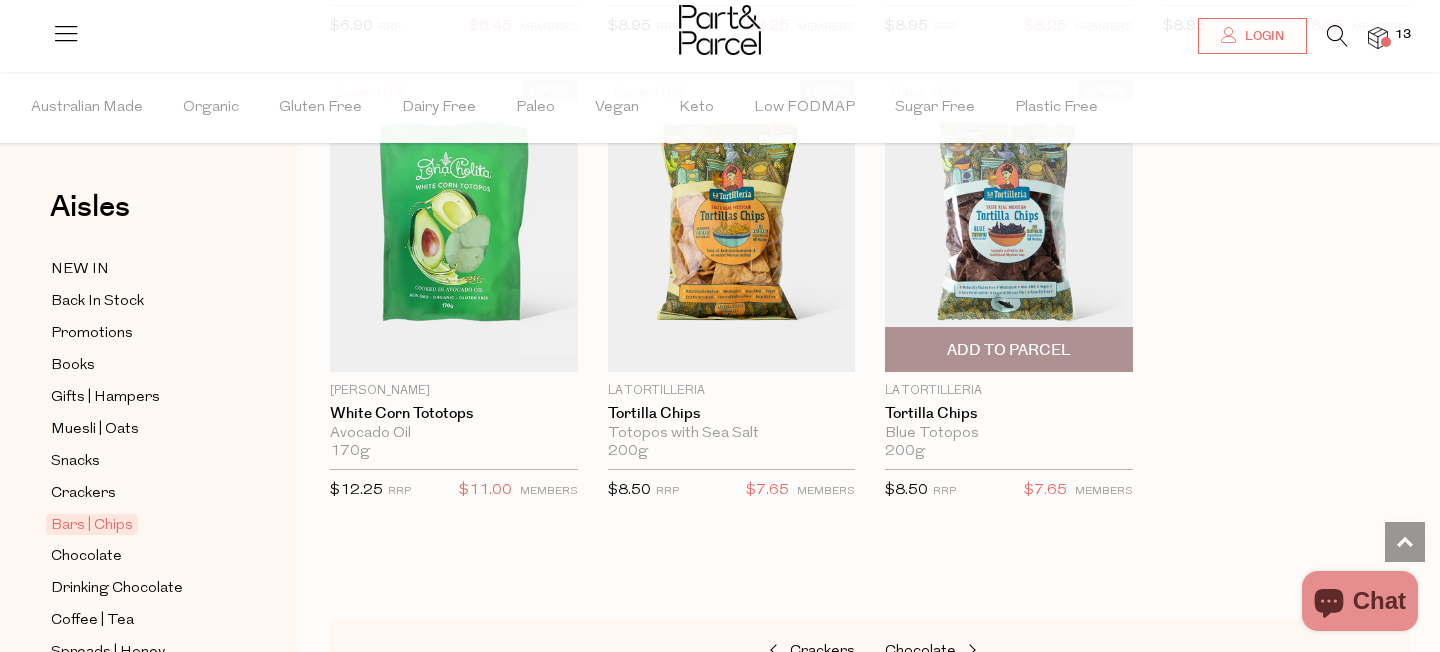 click on "Add To Parcel" at bounding box center (1009, 350) 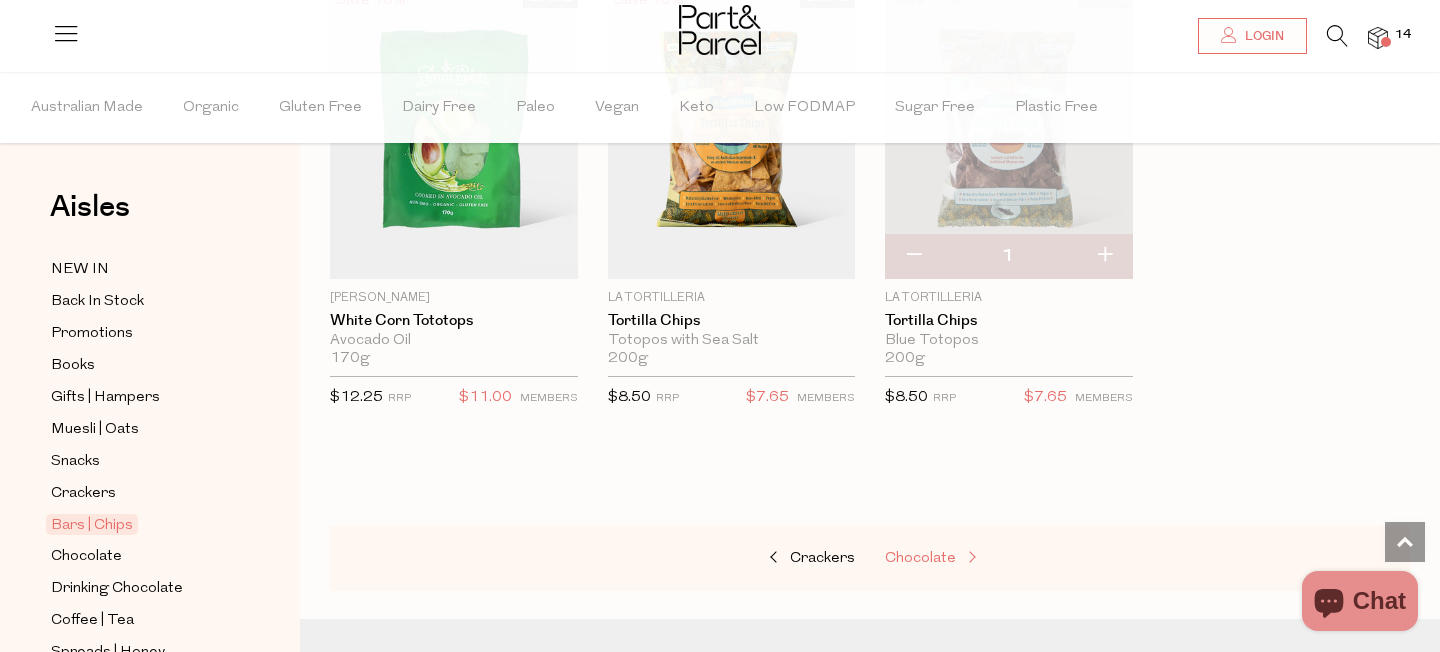 click on "Chocolate" at bounding box center (985, 559) 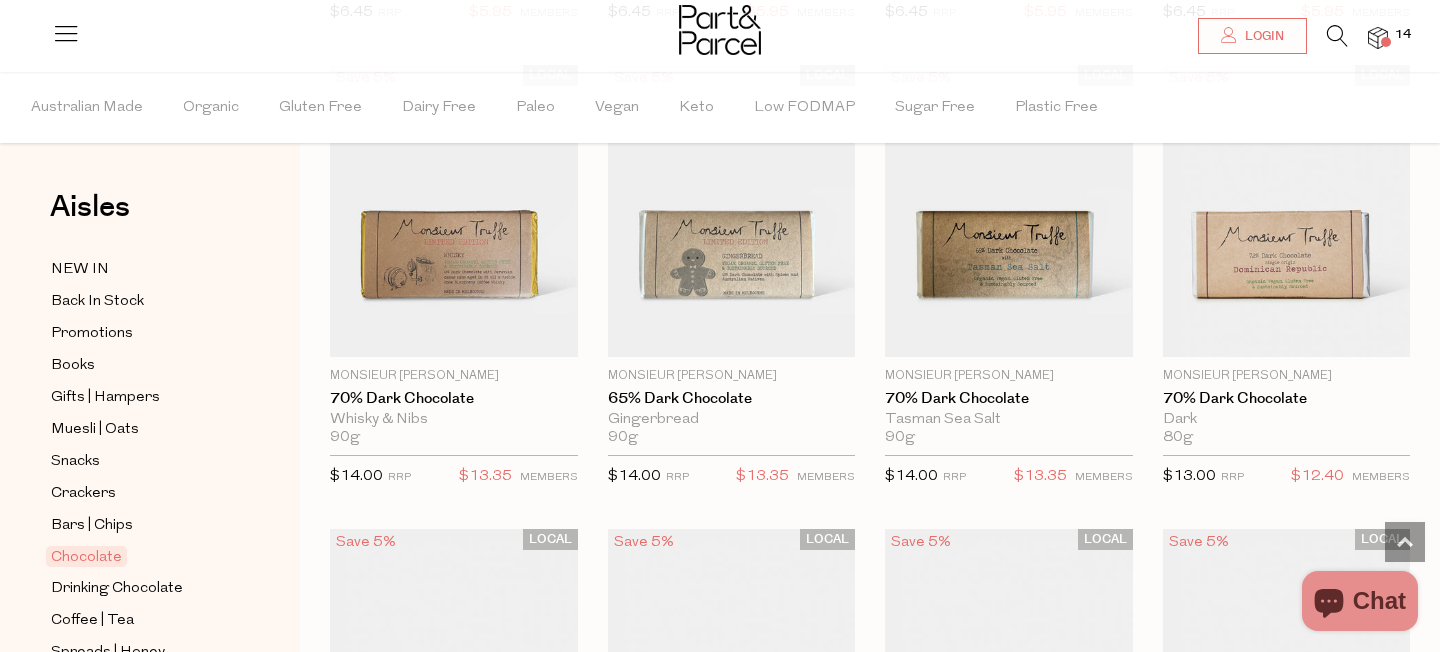 scroll, scrollTop: 2990, scrollLeft: 0, axis: vertical 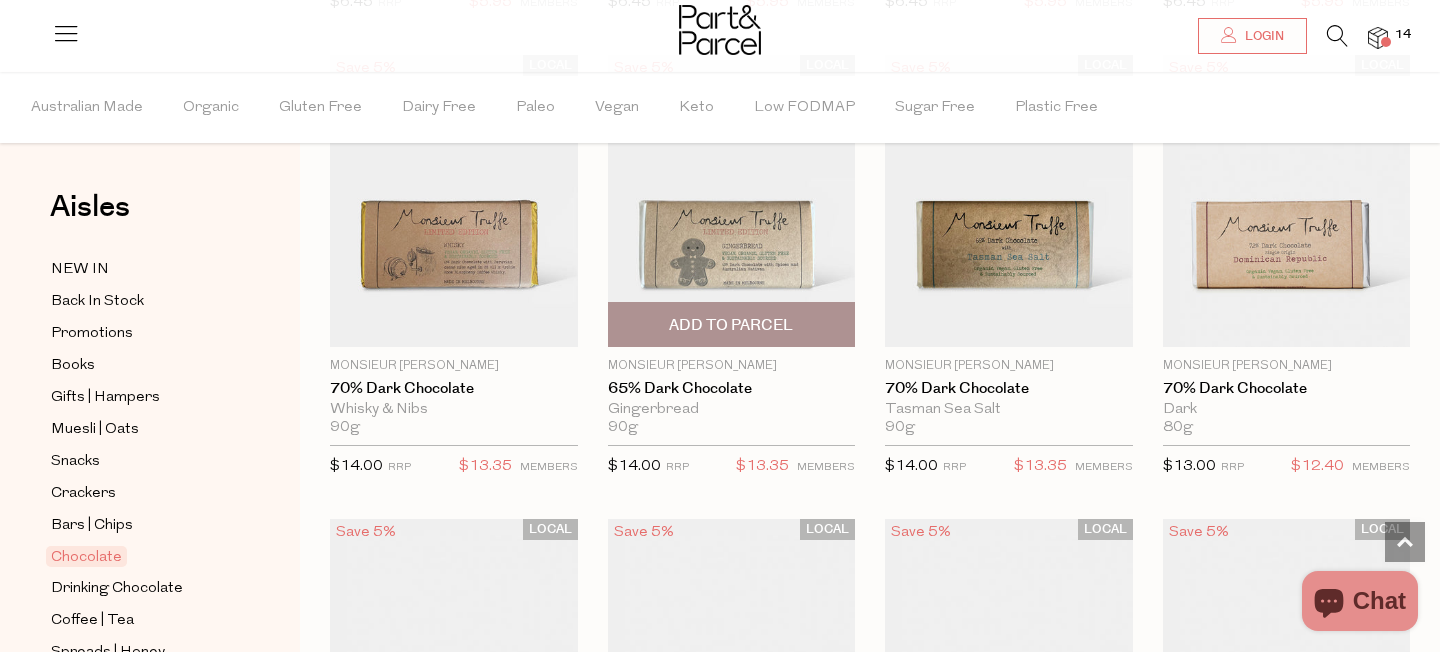 click on "Add To Parcel" at bounding box center [732, 324] 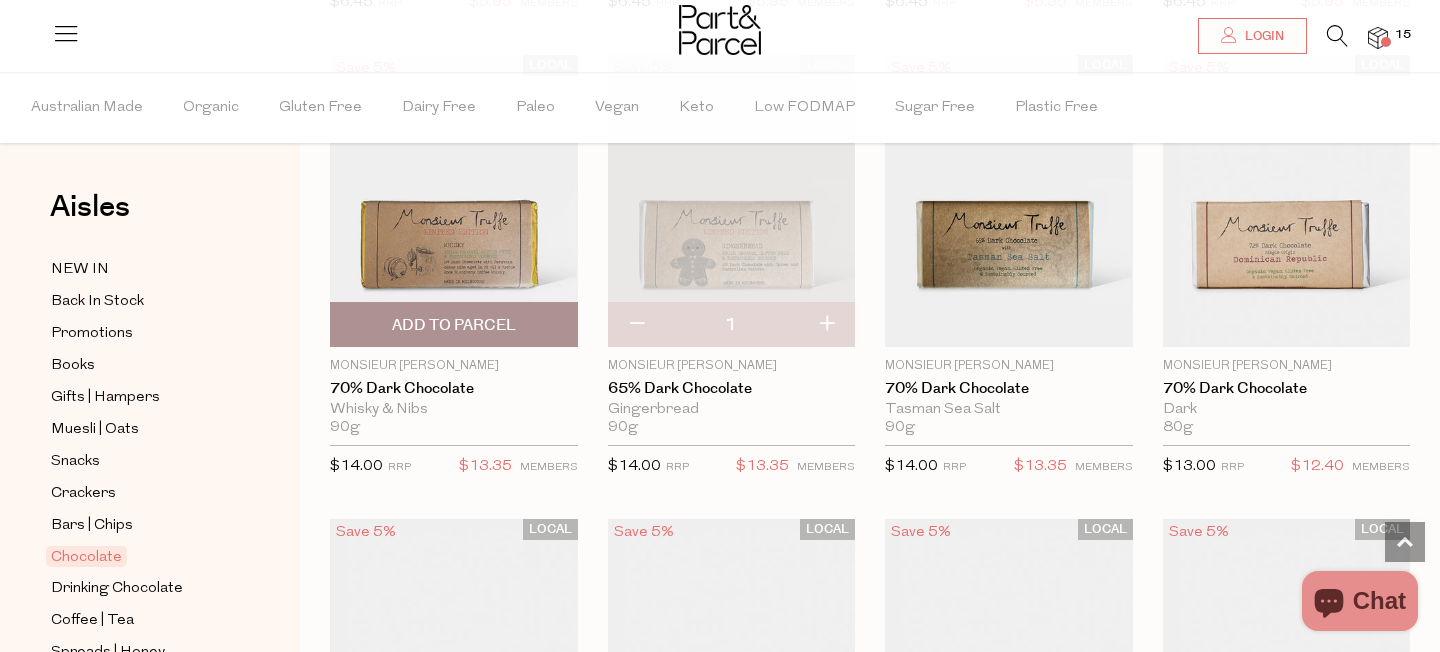 click on "Add To Parcel" at bounding box center (454, 324) 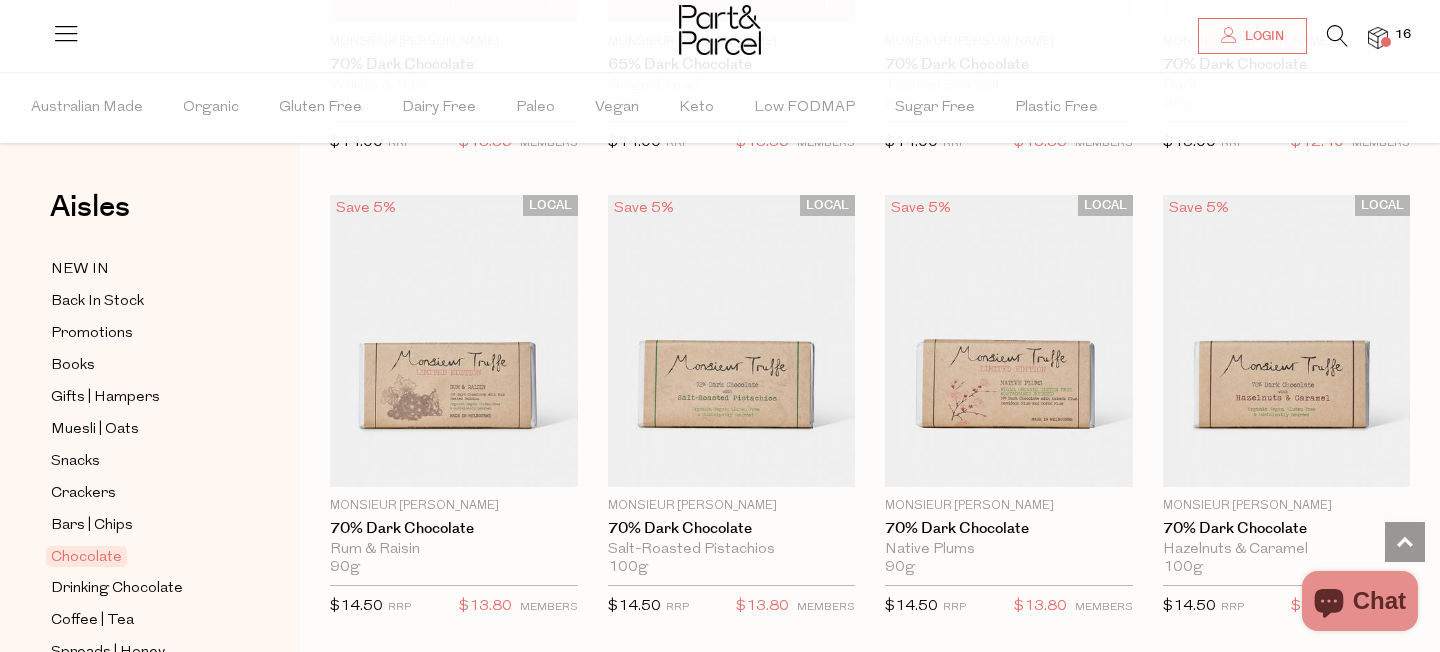 scroll, scrollTop: 3328, scrollLeft: 0, axis: vertical 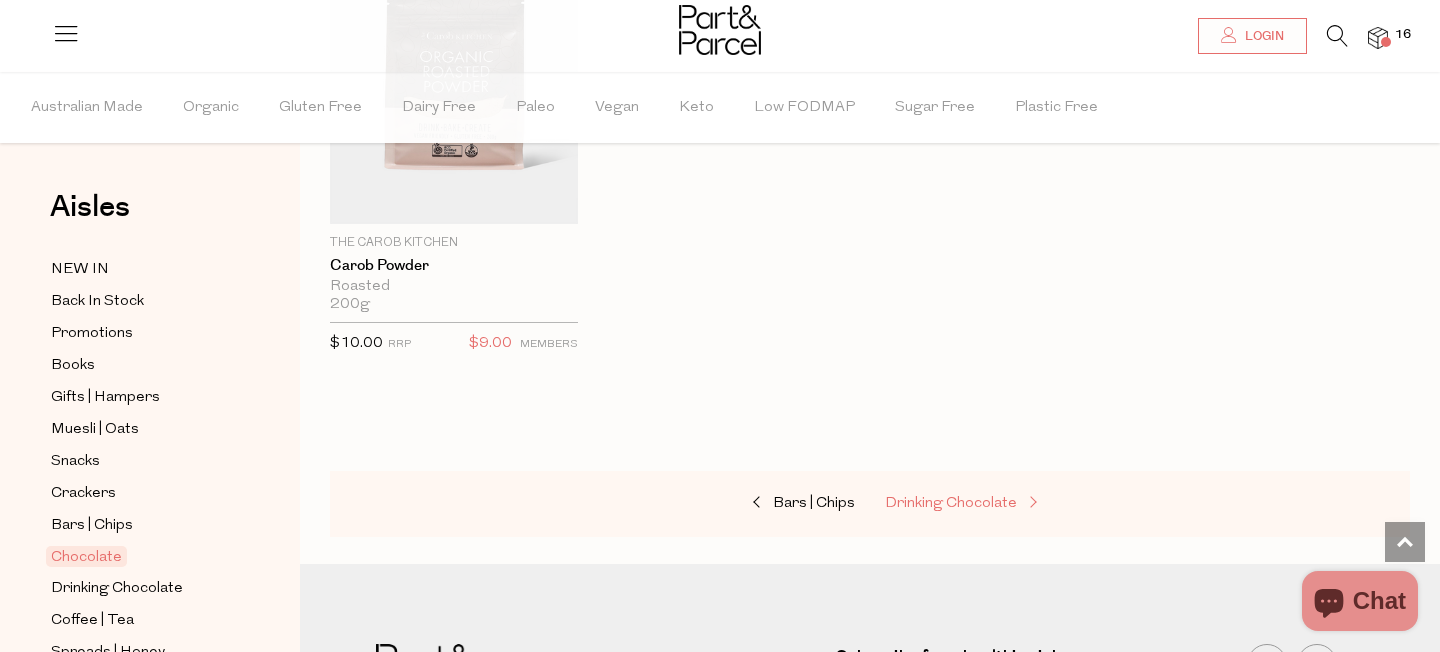 click on "Drinking Chocolate" at bounding box center [985, 504] 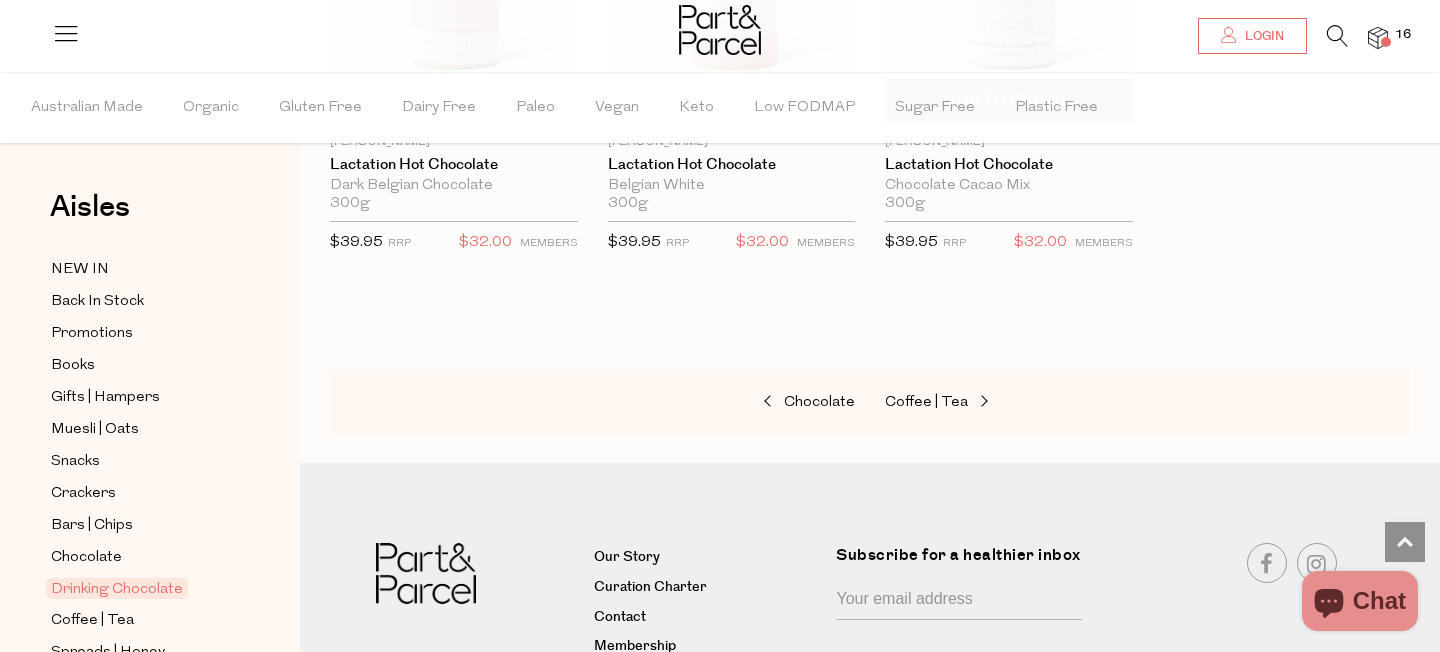 scroll, scrollTop: 2302, scrollLeft: 0, axis: vertical 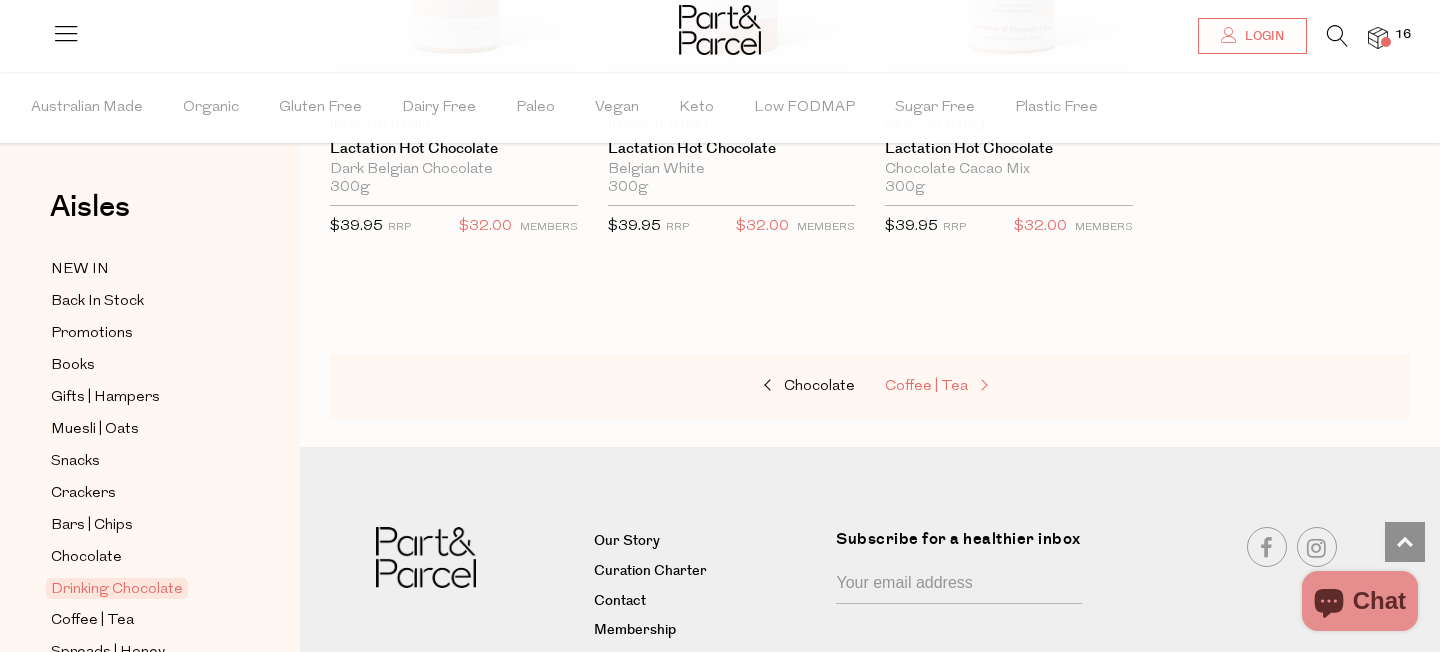 click on "Coffee | Tea" at bounding box center [926, 386] 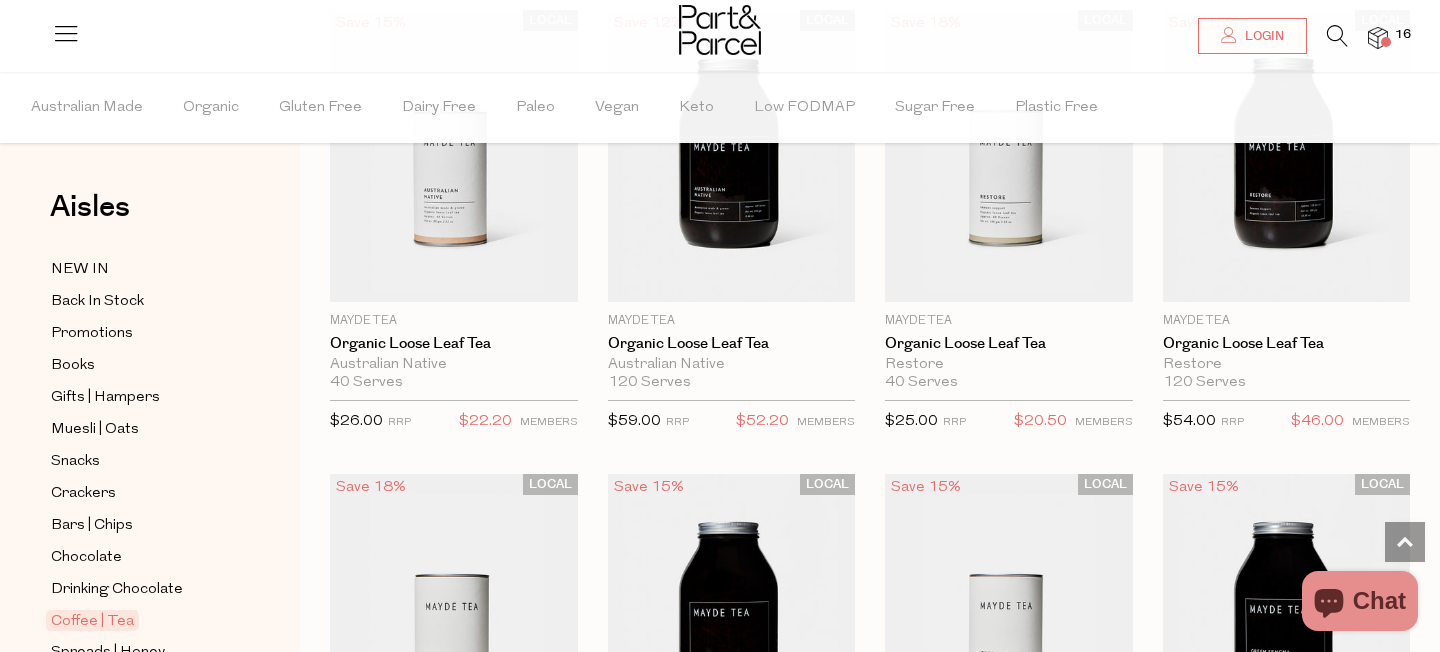 scroll, scrollTop: 4899, scrollLeft: 0, axis: vertical 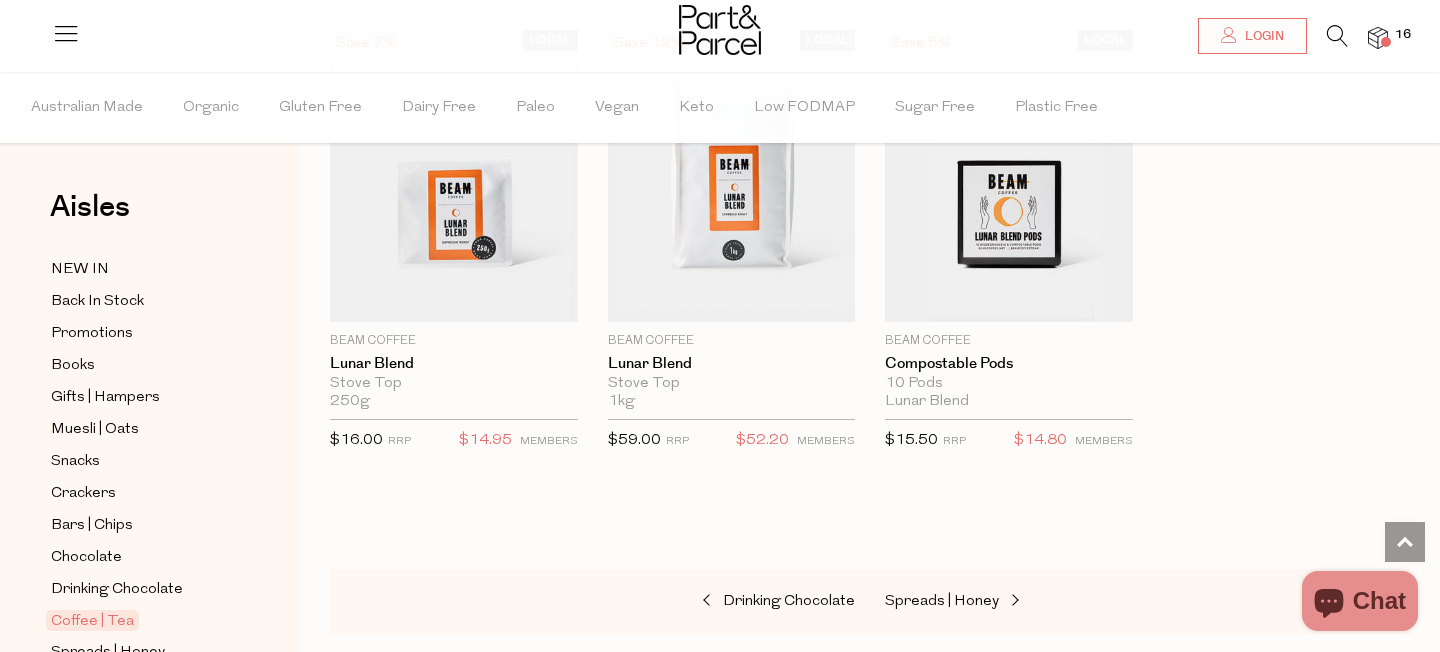 click on "Drinking Chocolate Spreads | Honey" at bounding box center (870, 602) 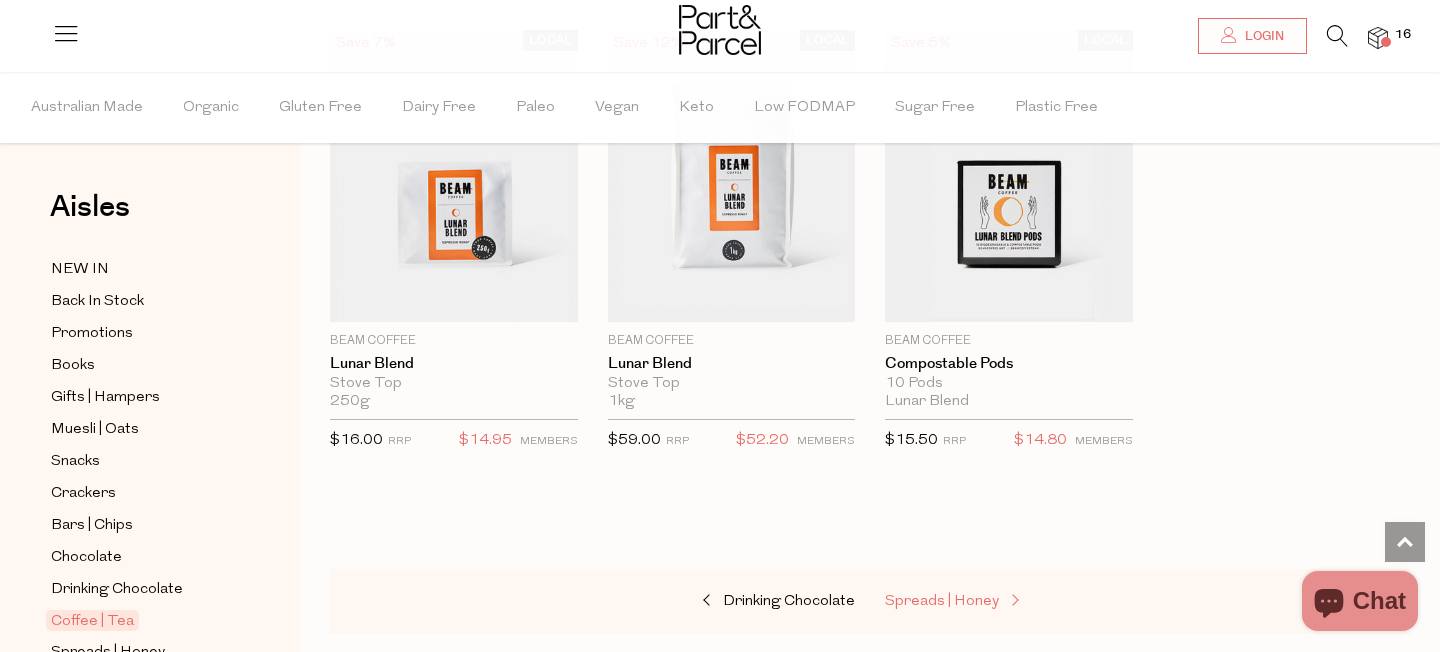 click on "Spreads | Honey" at bounding box center (942, 601) 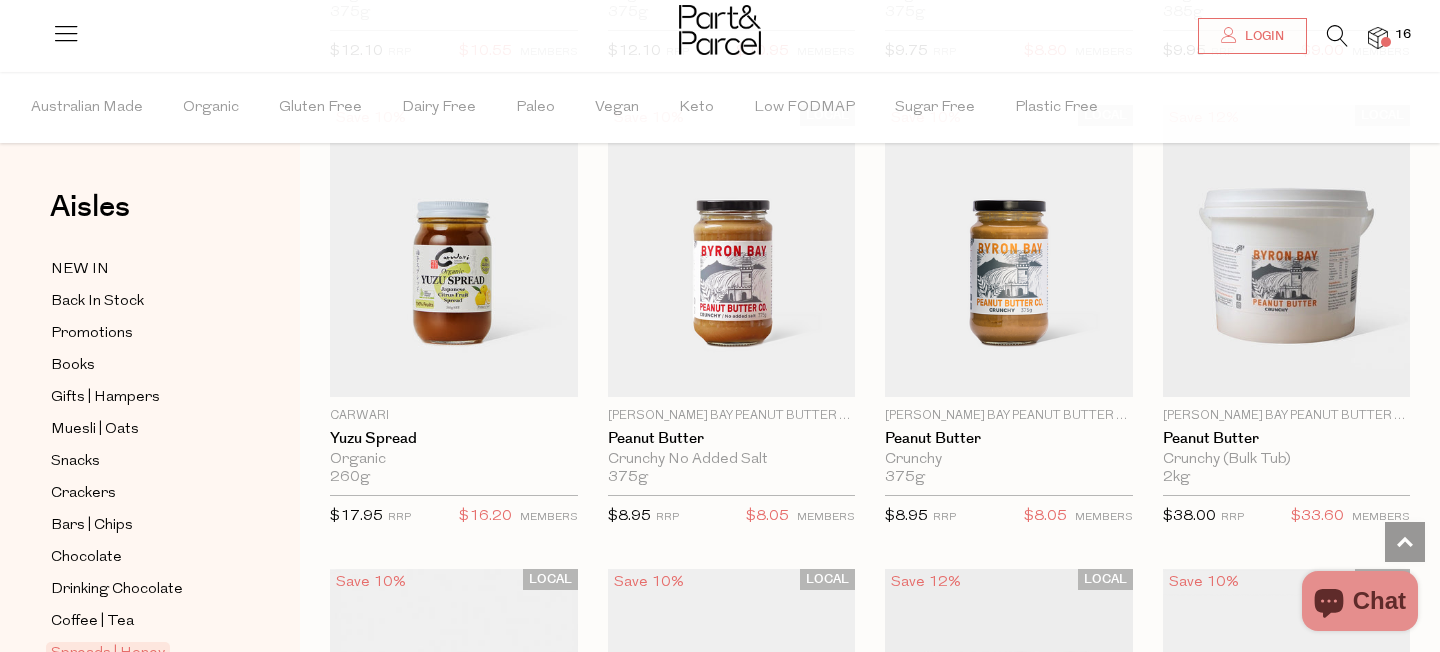 scroll, scrollTop: 1496, scrollLeft: 0, axis: vertical 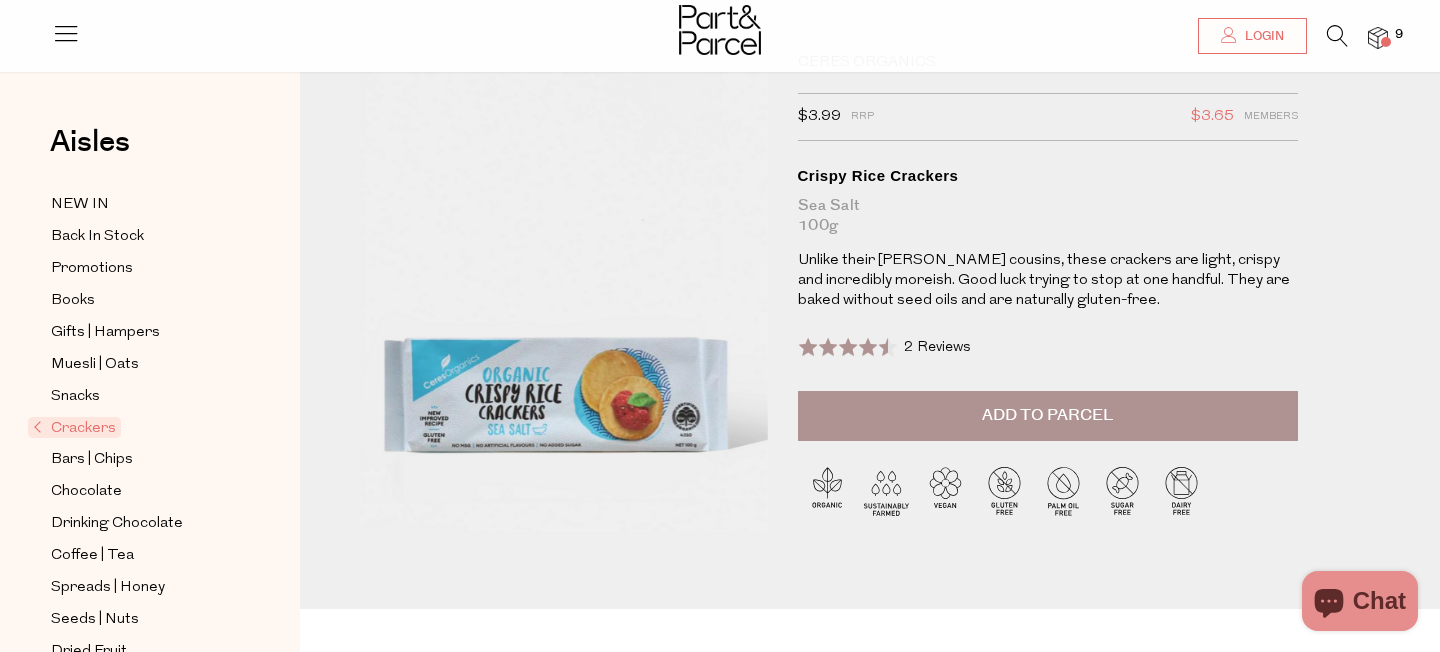 click on "Add to Parcel" at bounding box center [1047, 415] 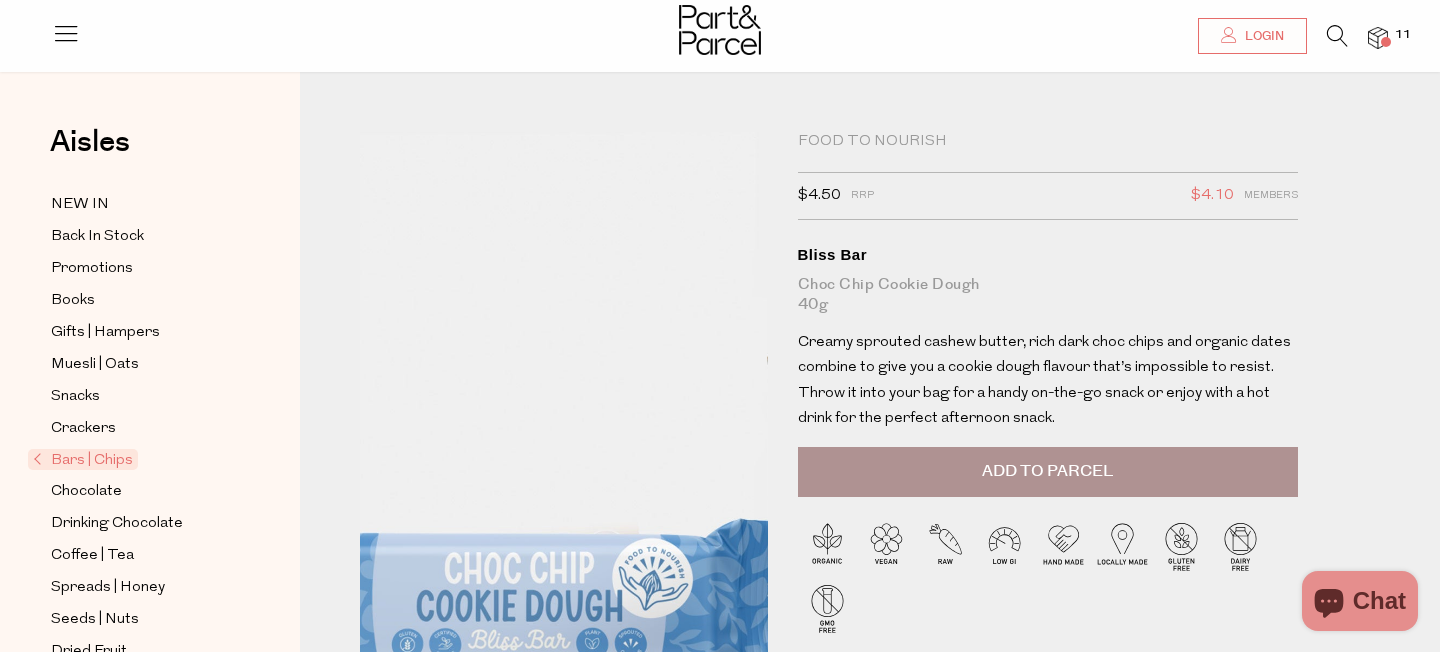 scroll, scrollTop: 81, scrollLeft: 0, axis: vertical 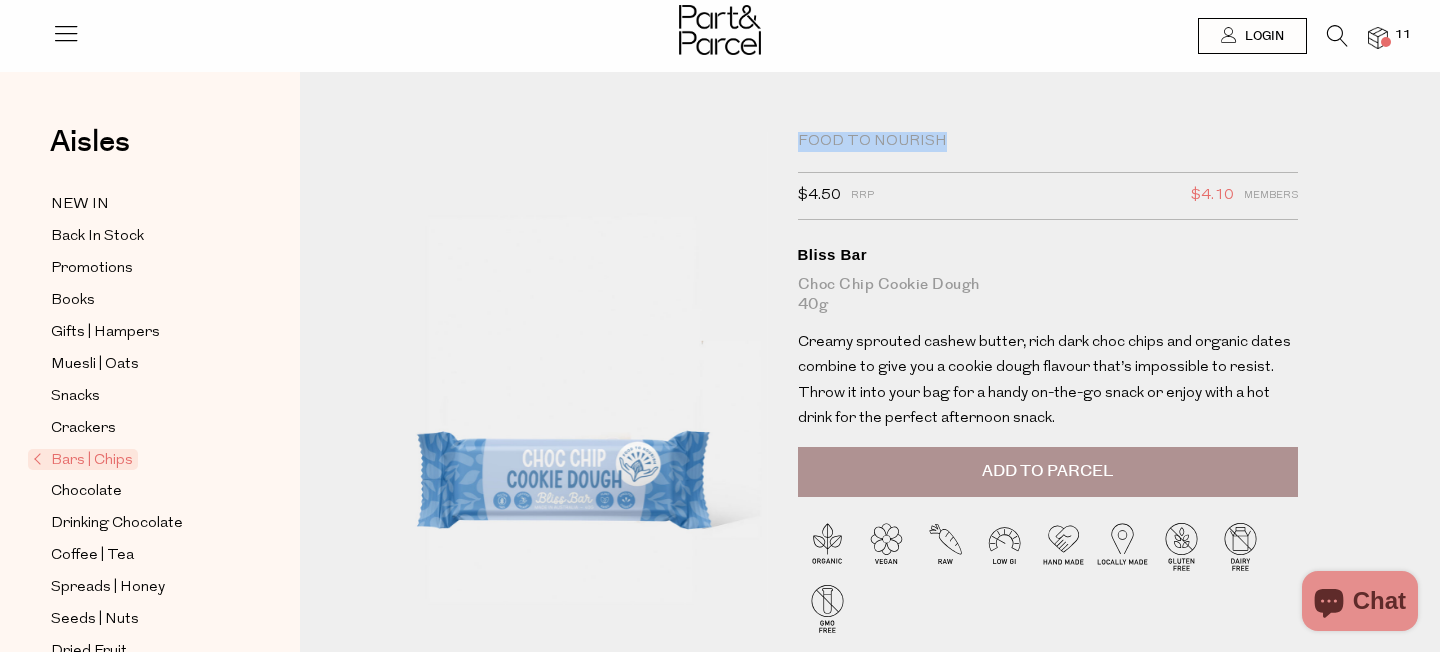 drag, startPoint x: 936, startPoint y: 133, endPoint x: 779, endPoint y: 135, distance: 157.01274 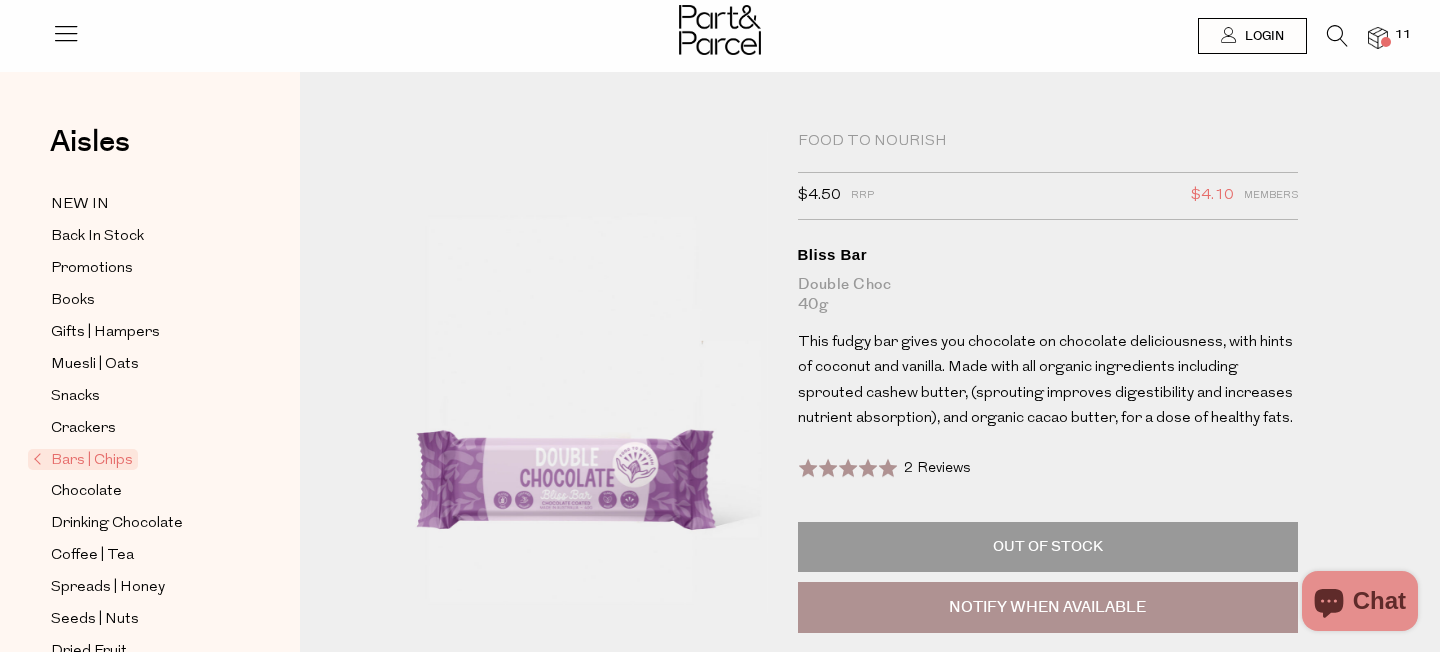 scroll, scrollTop: 0, scrollLeft: 0, axis: both 